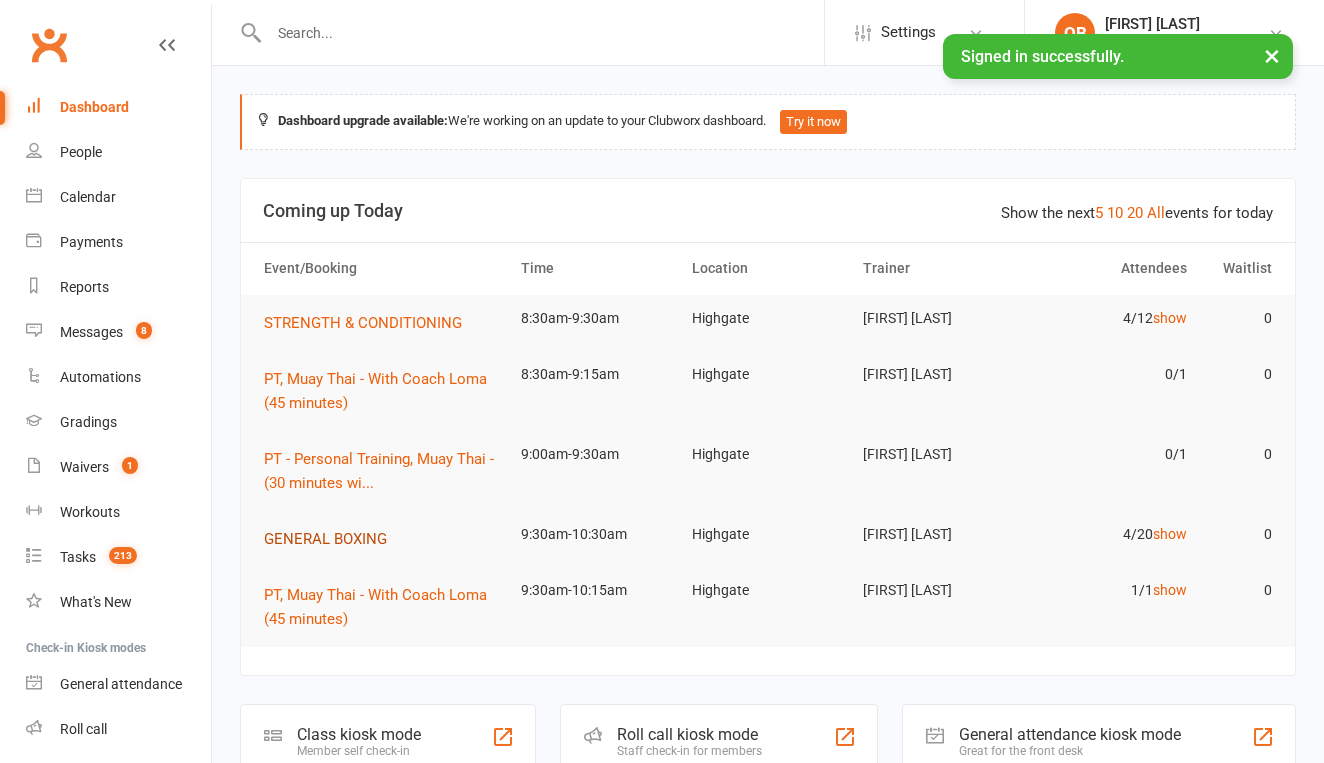 scroll, scrollTop: 0, scrollLeft: 0, axis: both 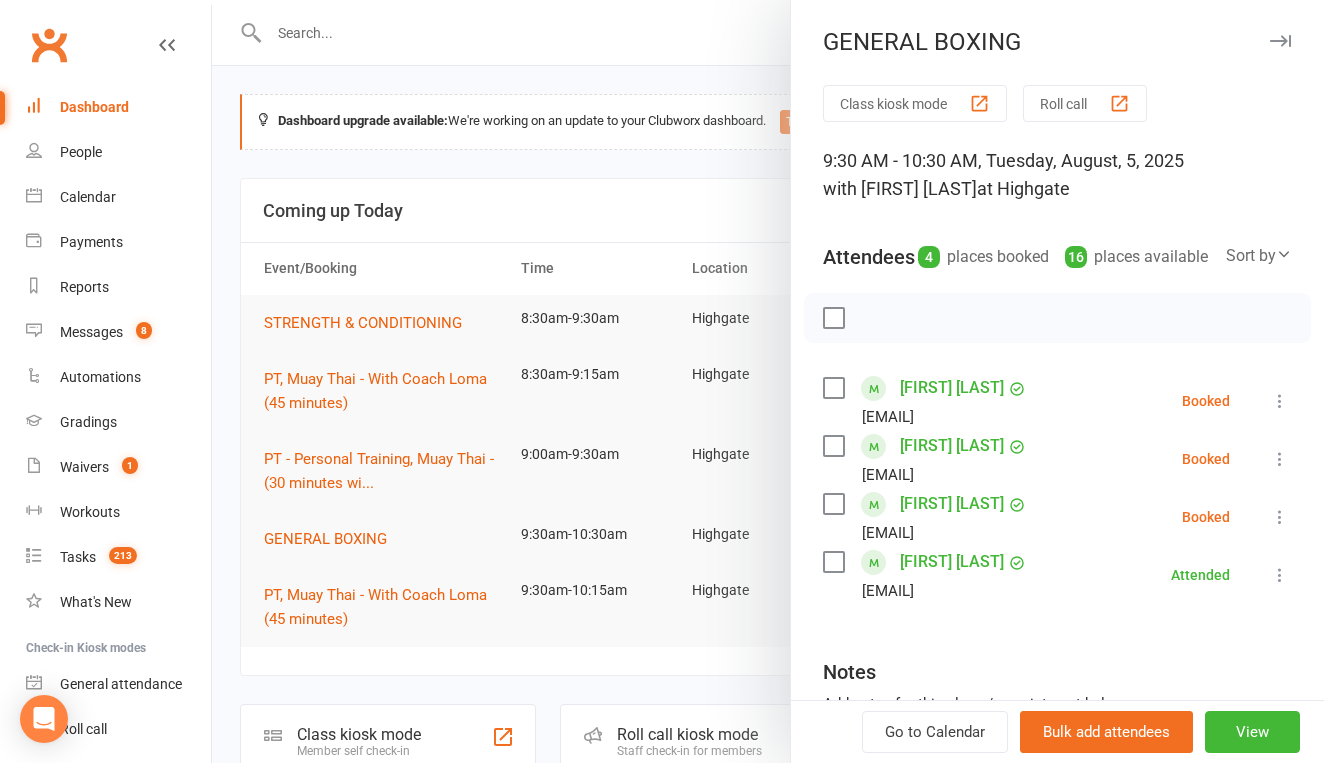 click at bounding box center [768, 381] 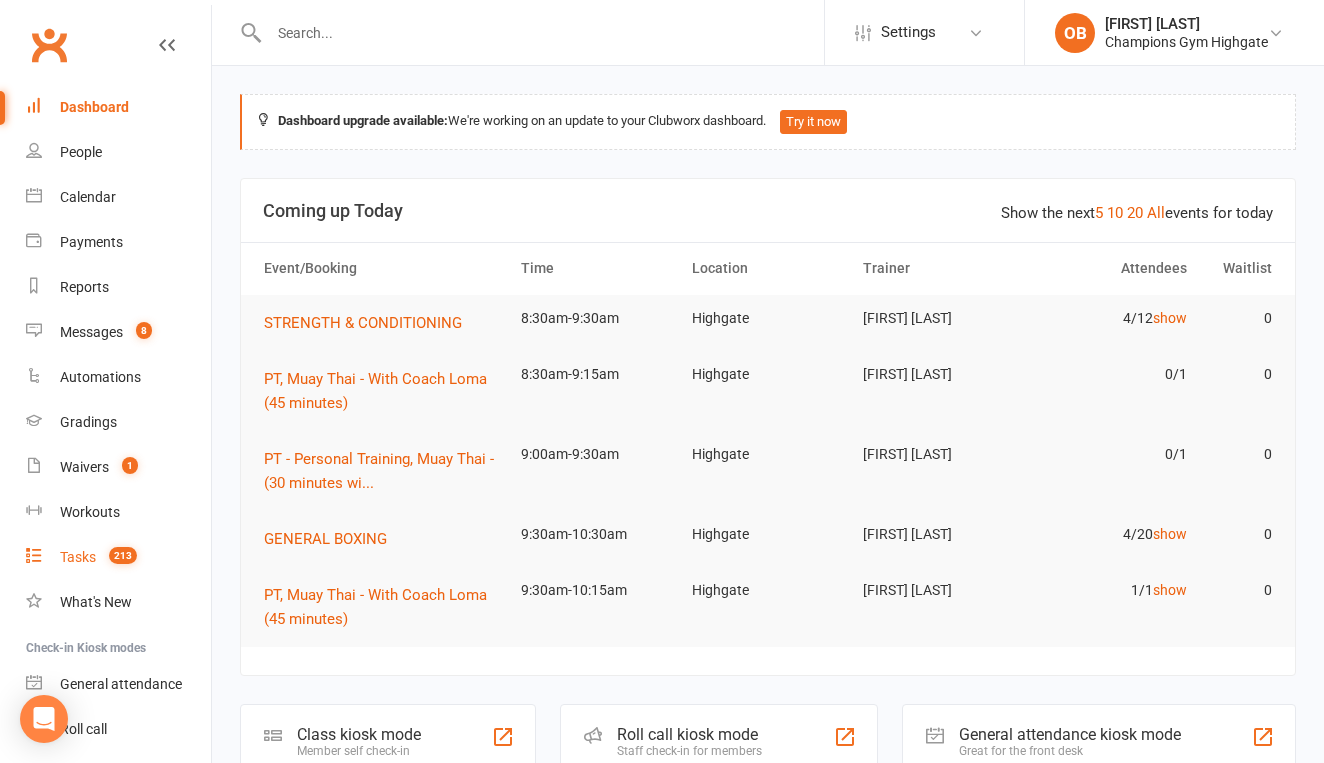 click on "Tasks" at bounding box center [78, 557] 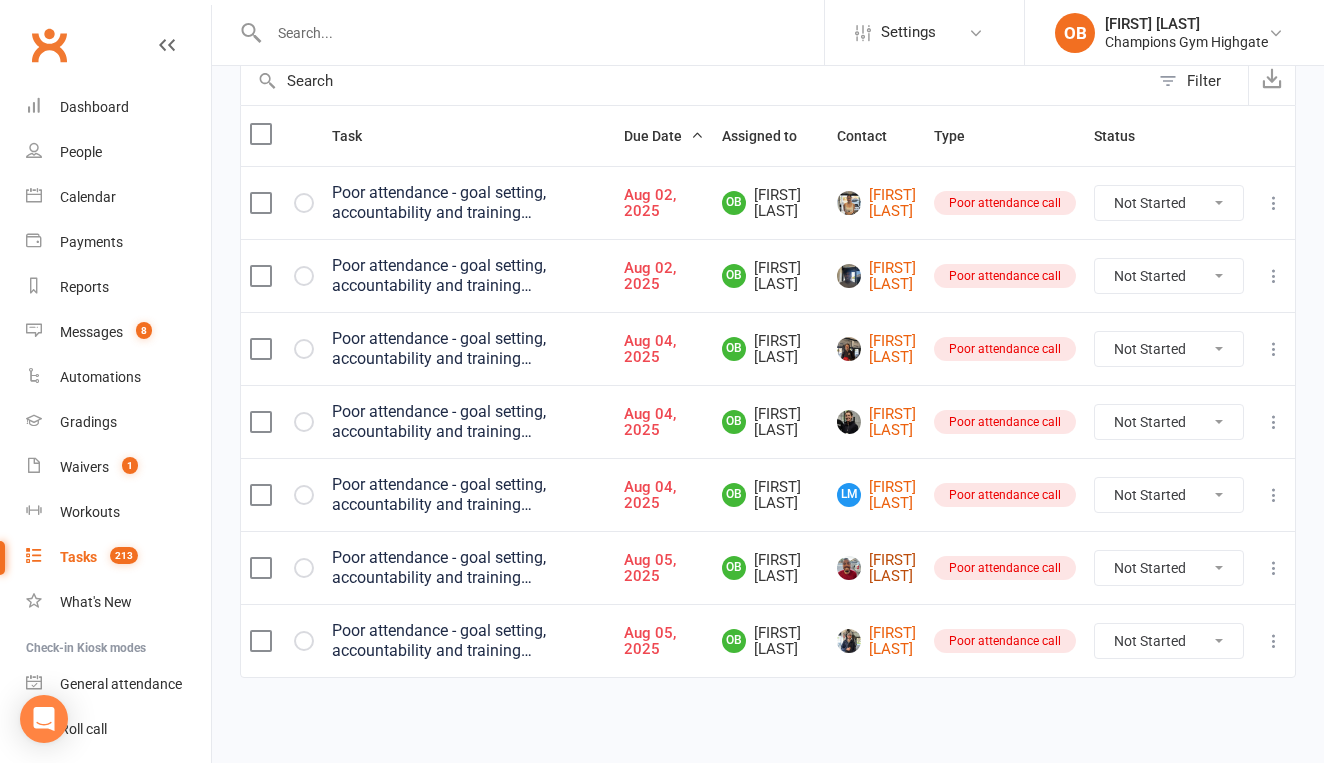scroll, scrollTop: 227, scrollLeft: 0, axis: vertical 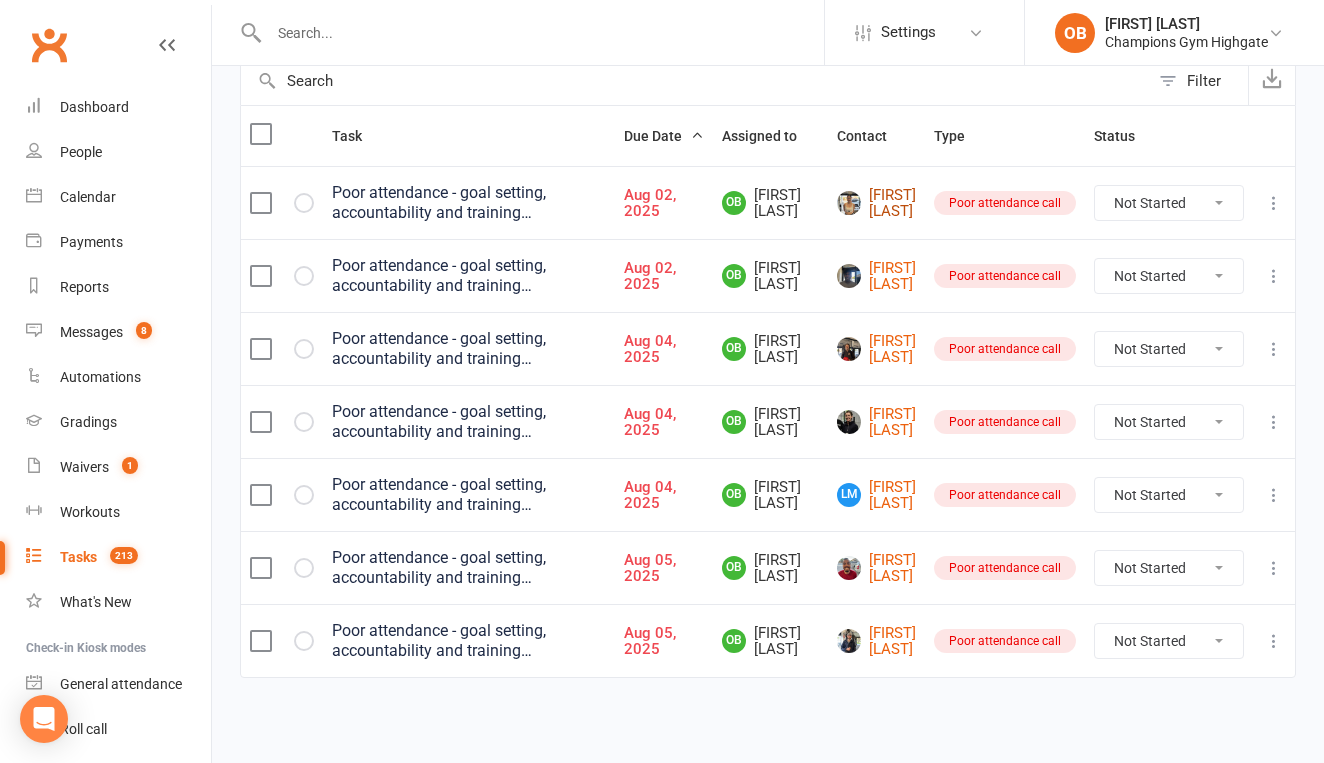 click on "[FIRST] [LAST]" at bounding box center [876, 203] 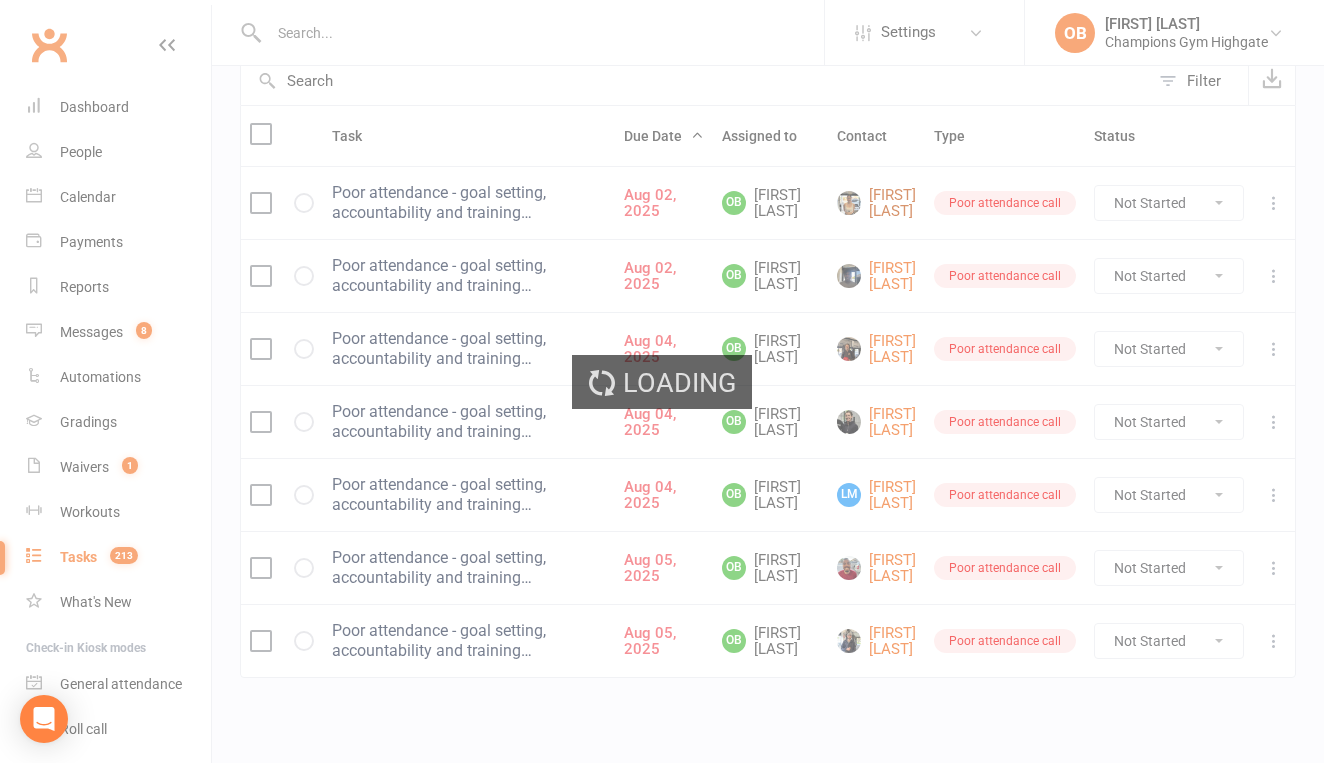 scroll, scrollTop: 0, scrollLeft: 0, axis: both 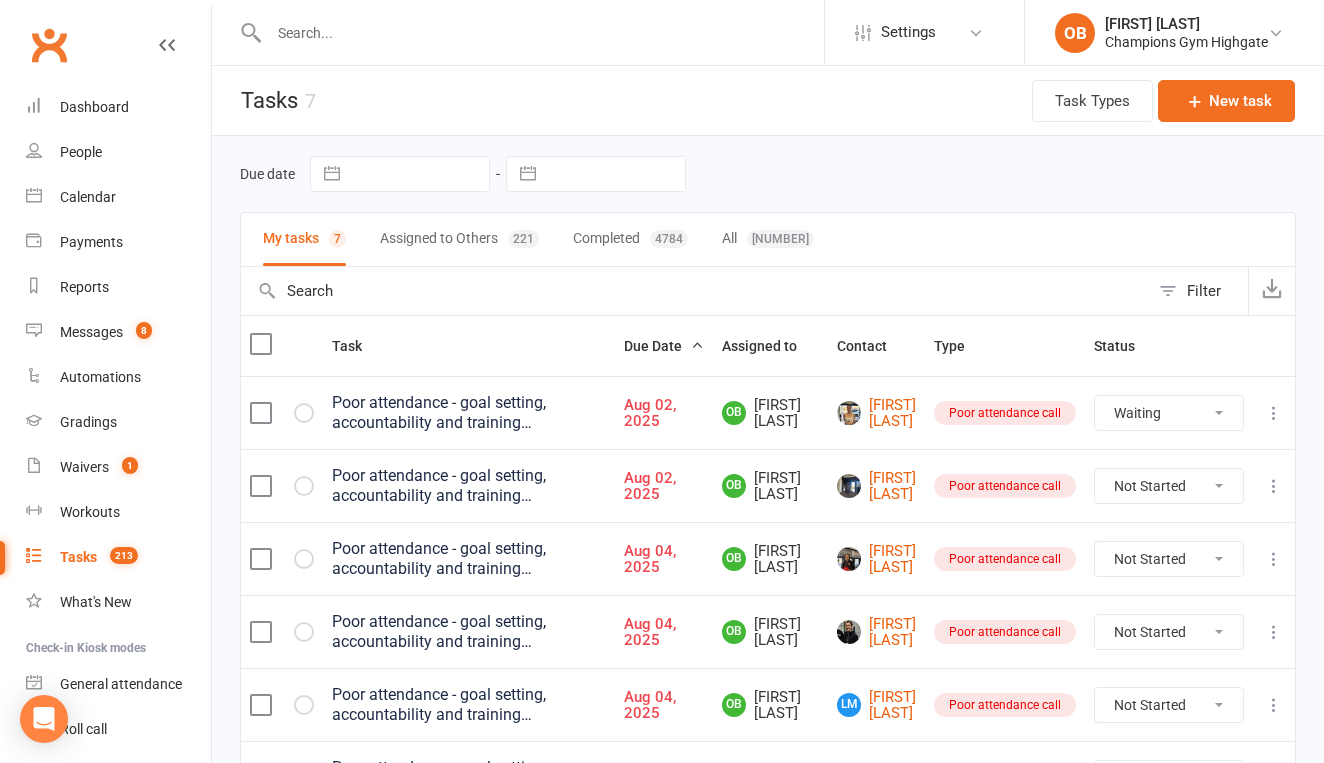 select on "unstarted" 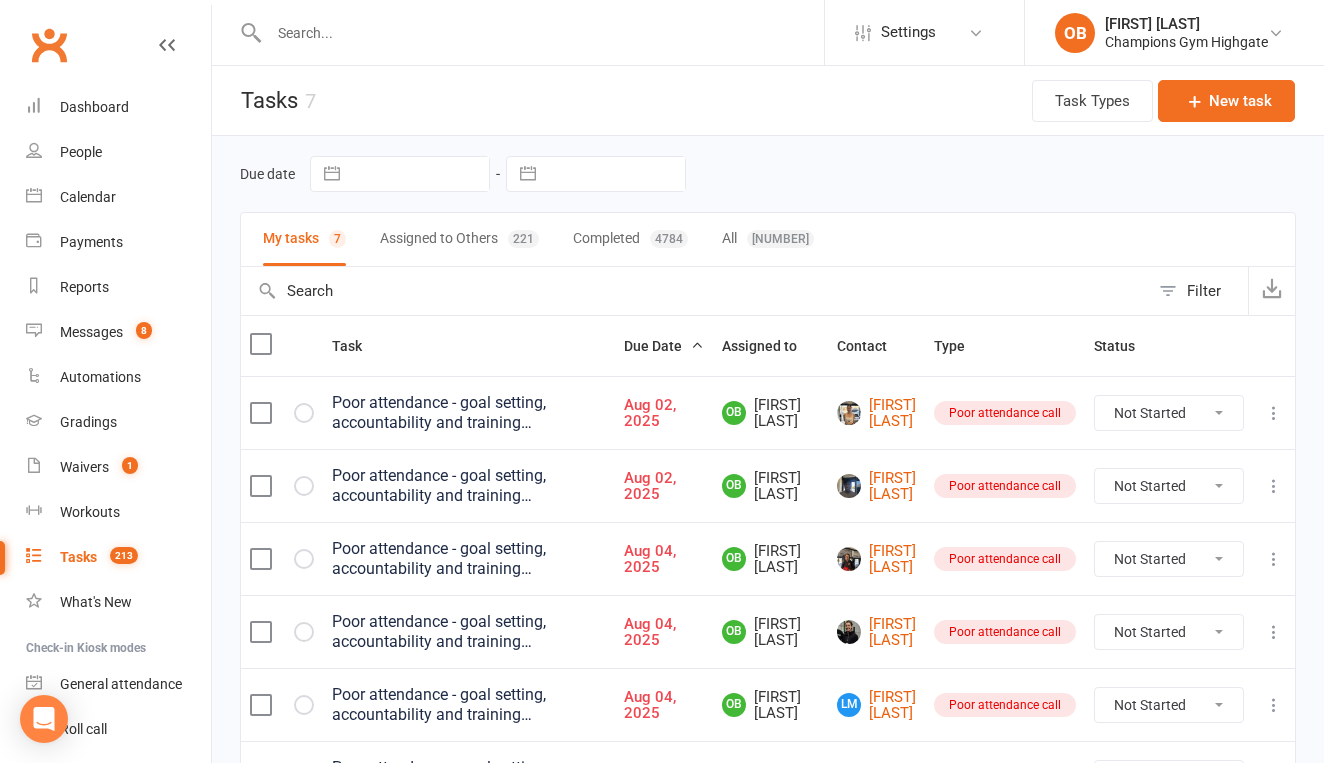 select on "waiting" 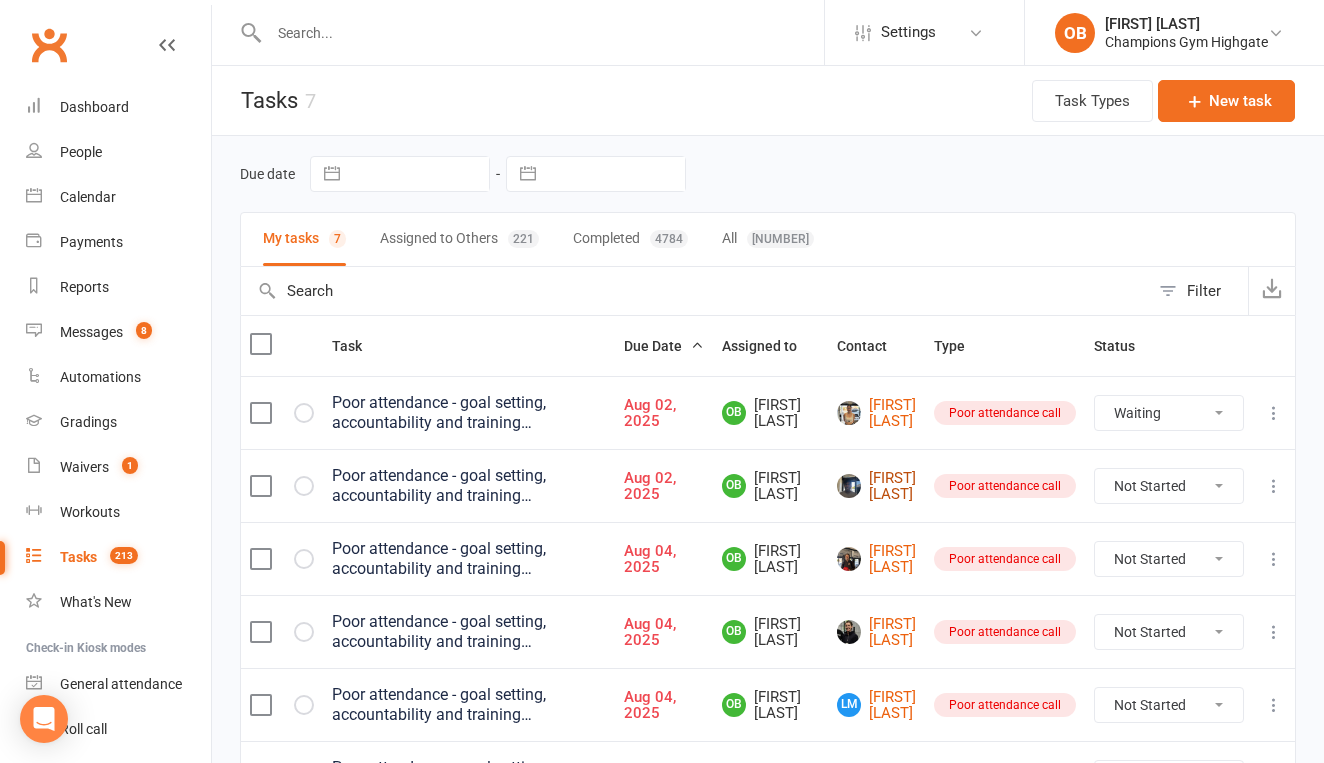 click on "[FIRST] [LAST]" at bounding box center [876, 486] 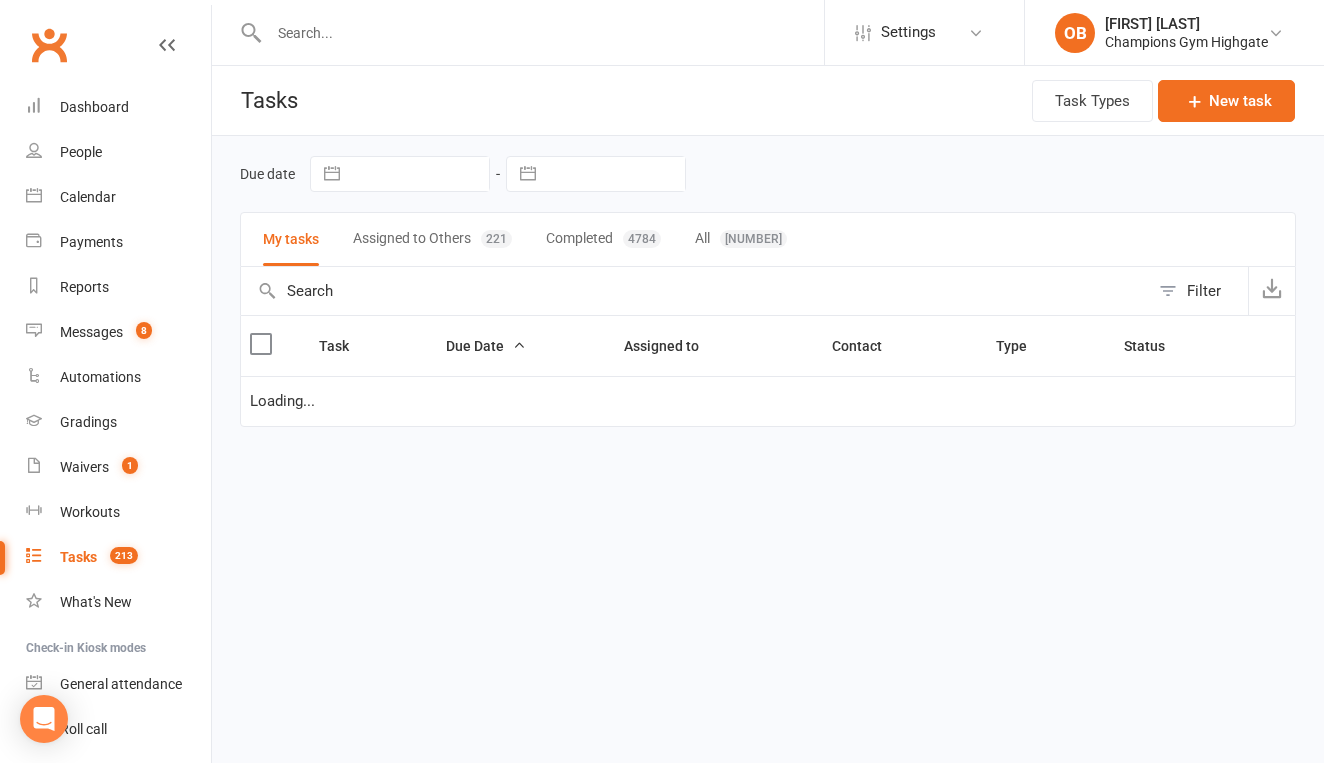 select on "waiting" 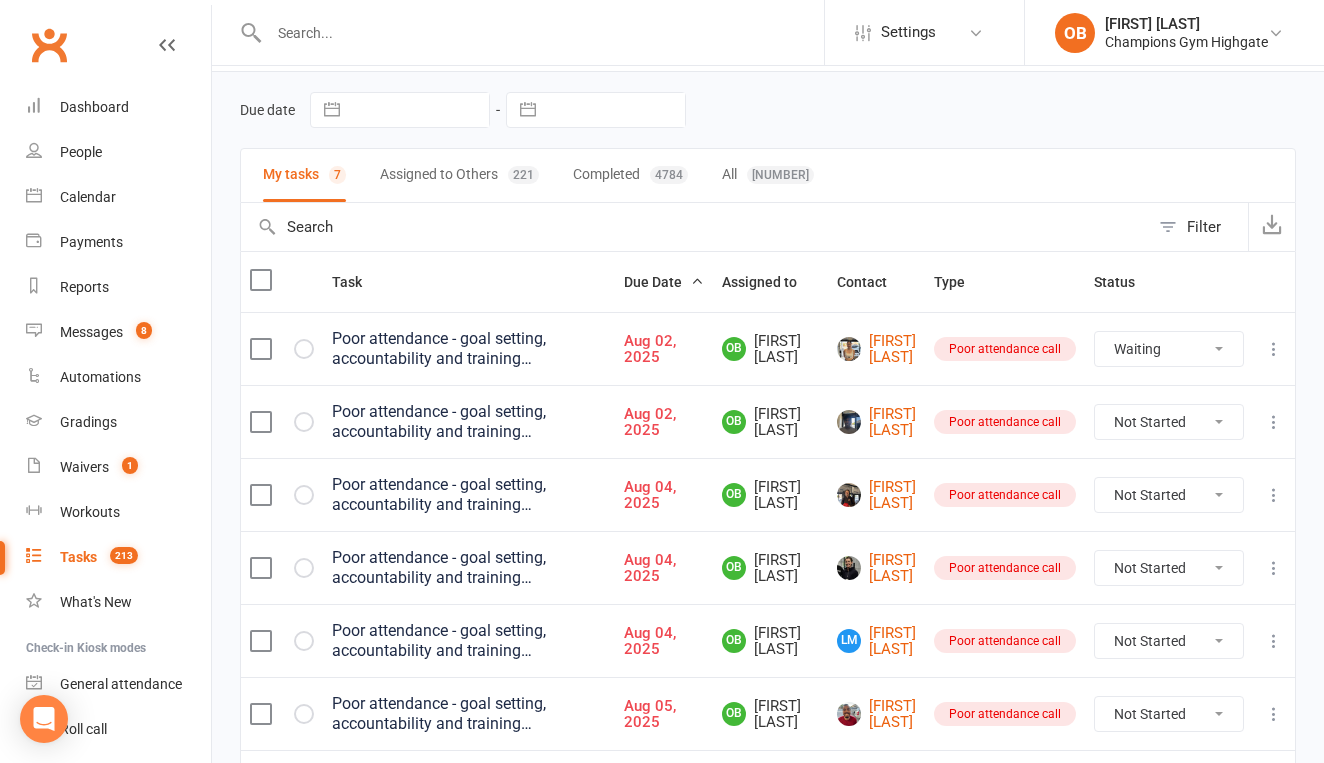 scroll, scrollTop: 84, scrollLeft: 0, axis: vertical 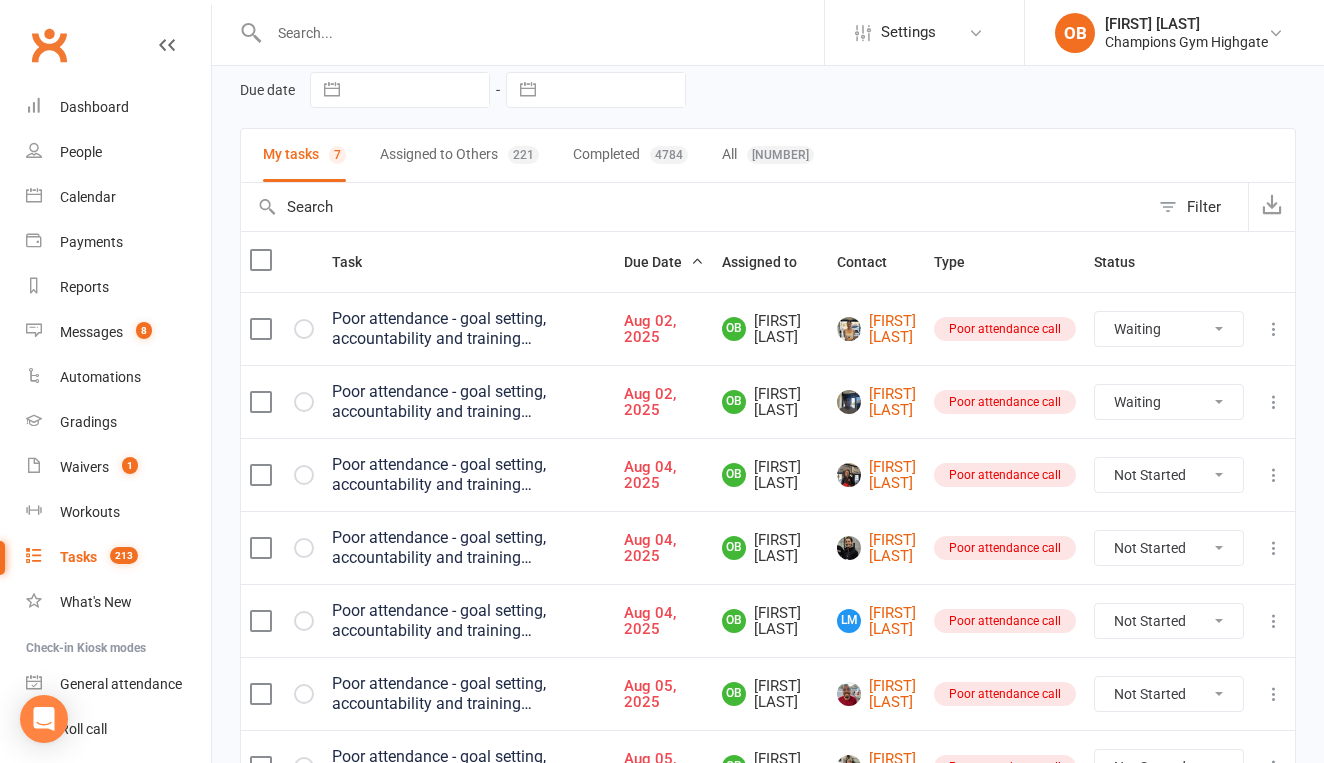 select on "unstarted" 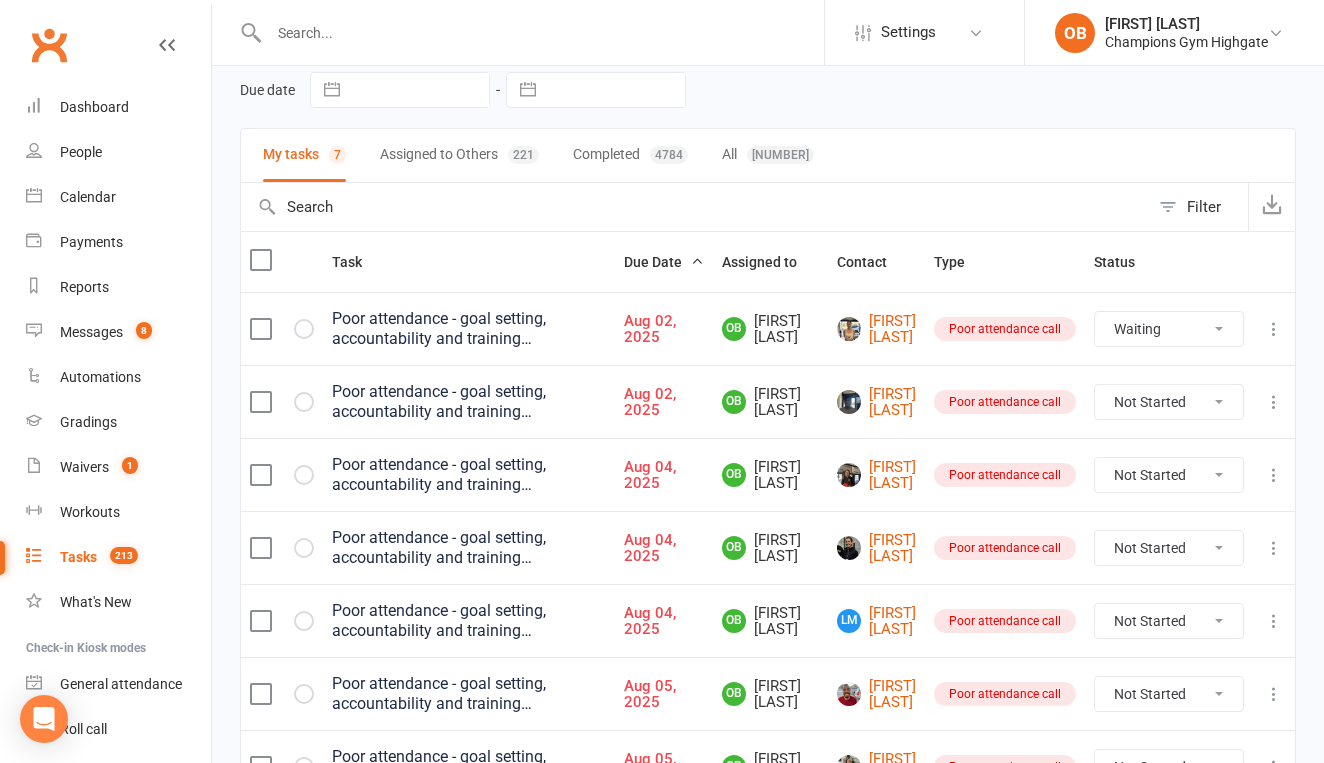 select on "waiting" 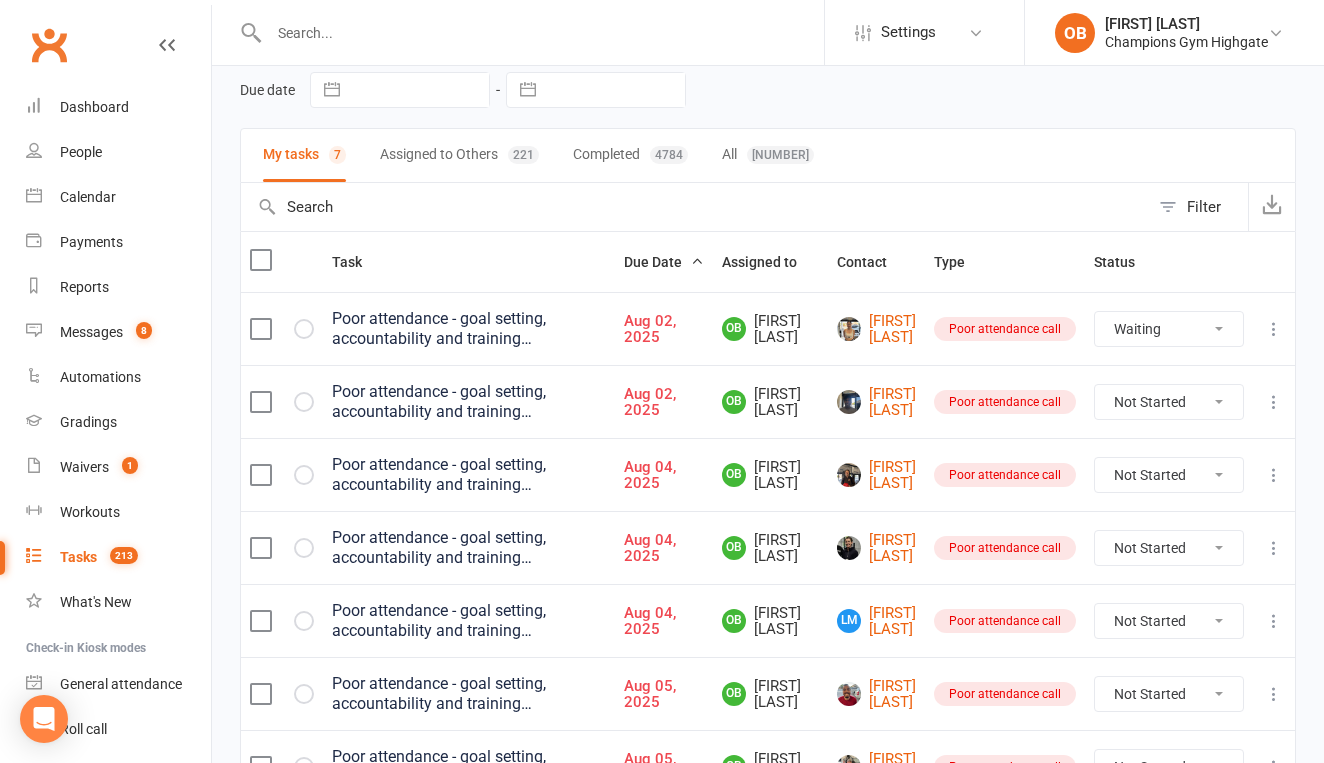 select on "waiting" 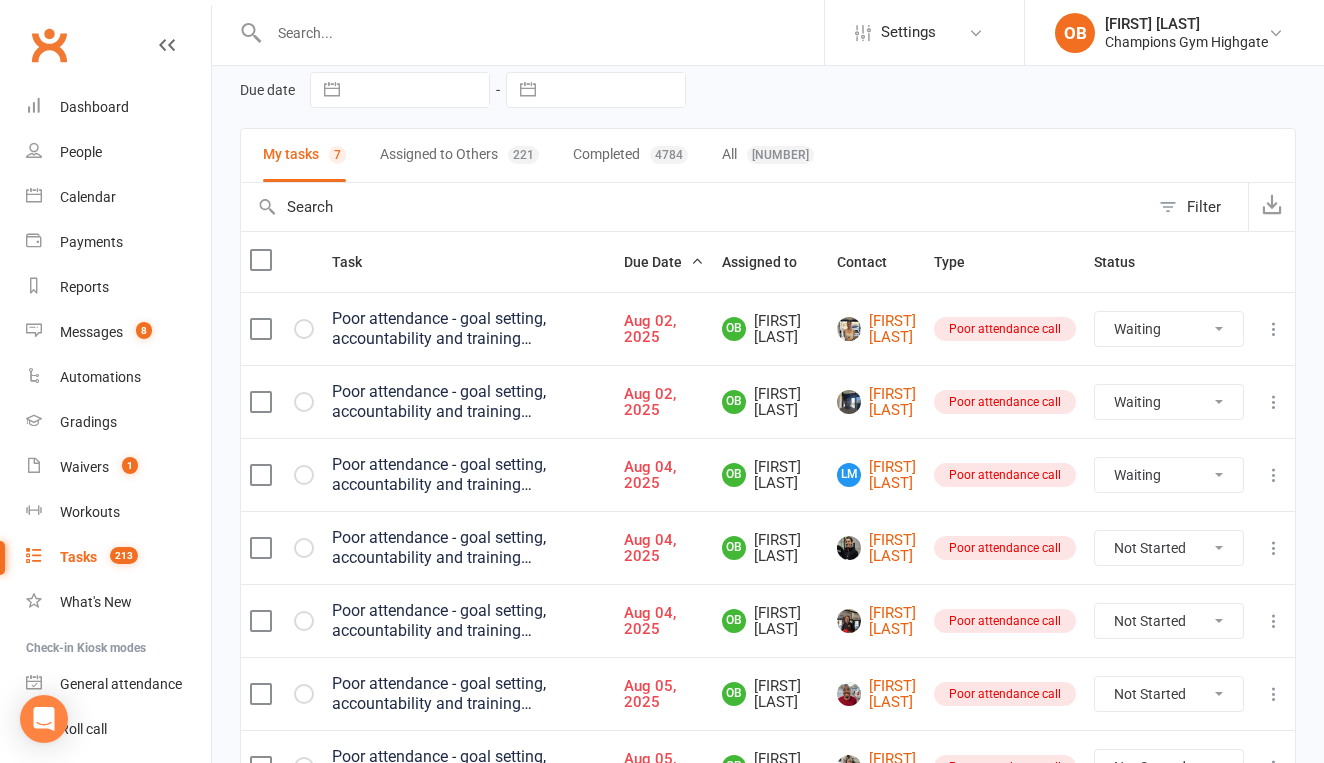 select on "unstarted" 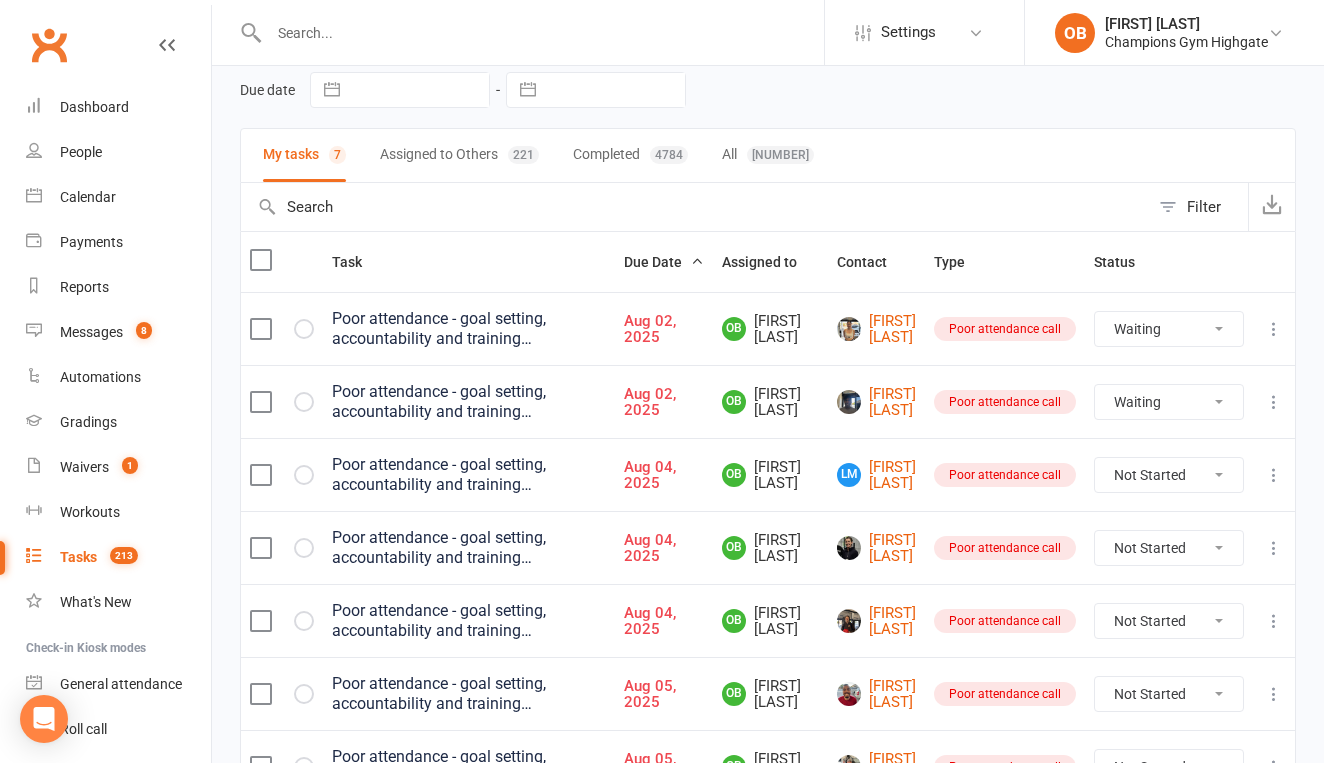 select on "waiting" 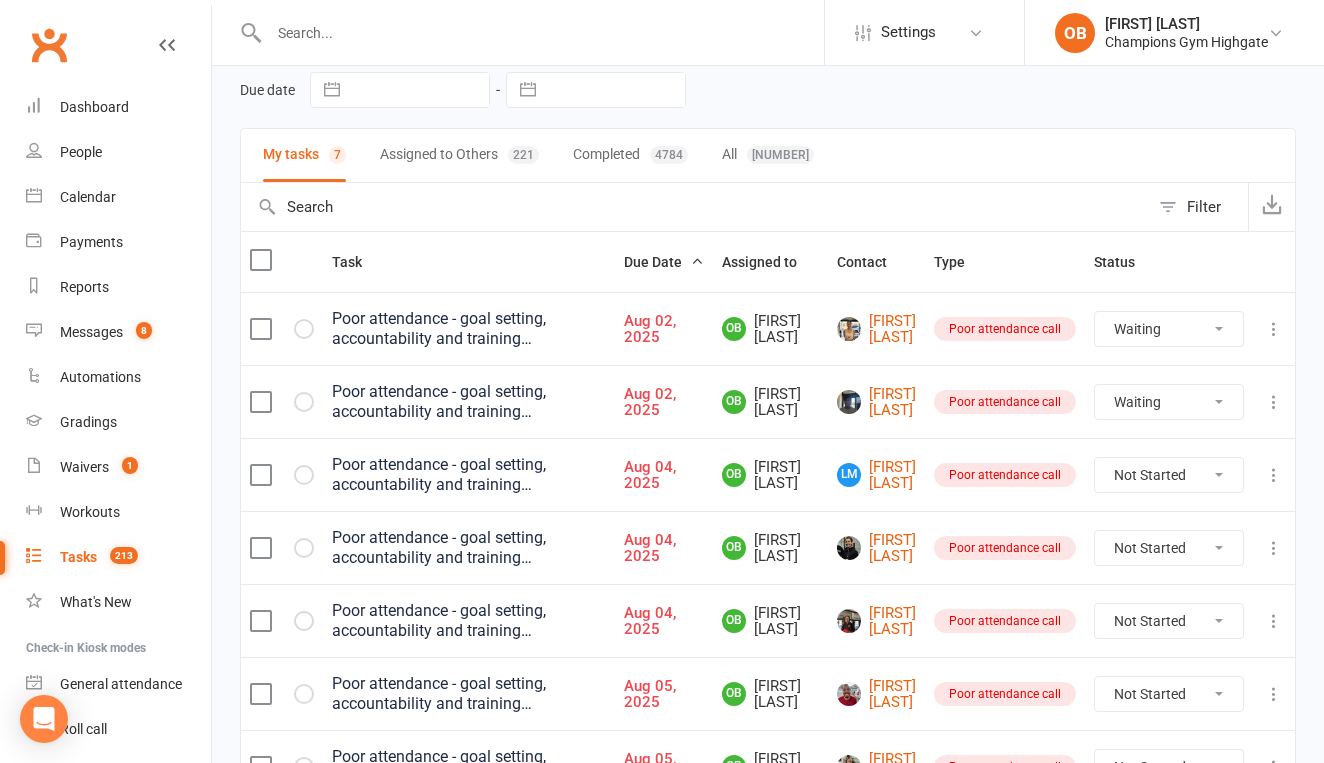 select on "waiting" 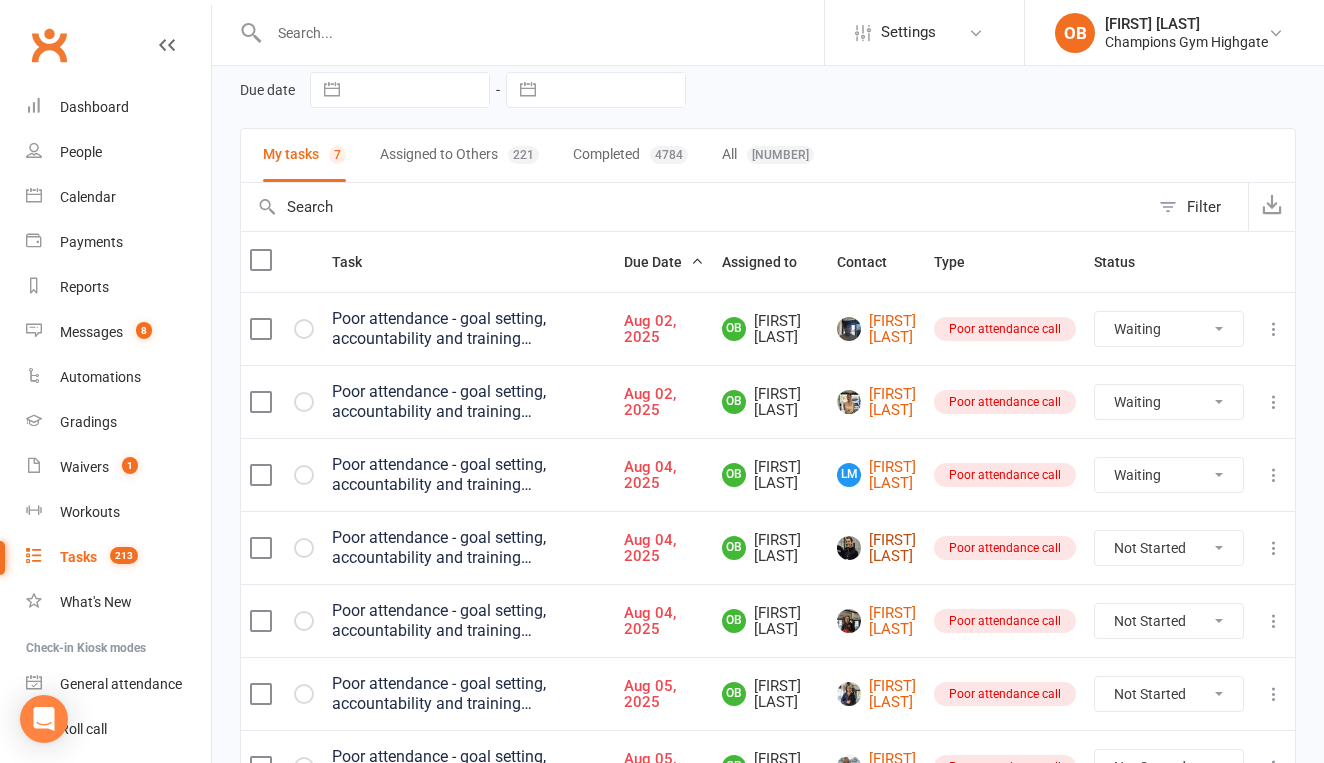 click on "[FIRST] [LAST]" at bounding box center (876, 548) 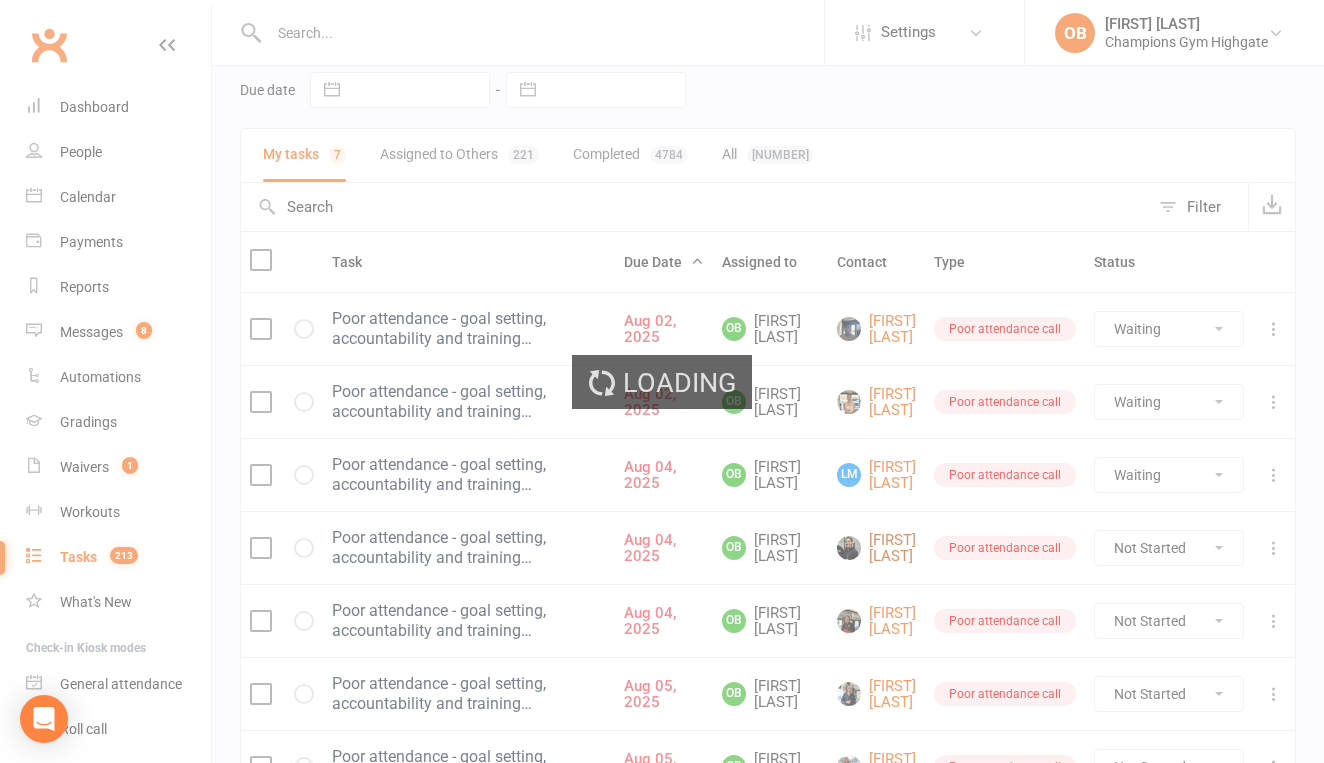 scroll, scrollTop: 0, scrollLeft: 0, axis: both 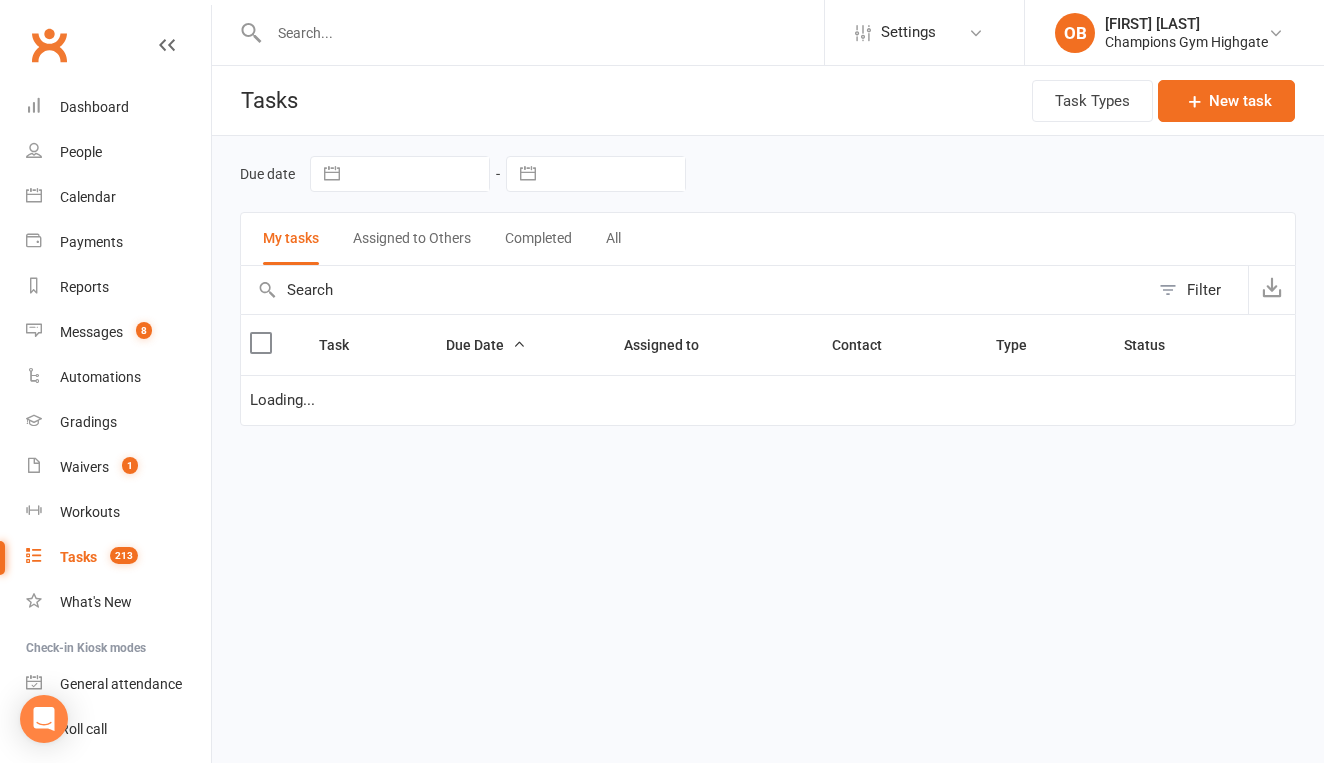 select on "waiting" 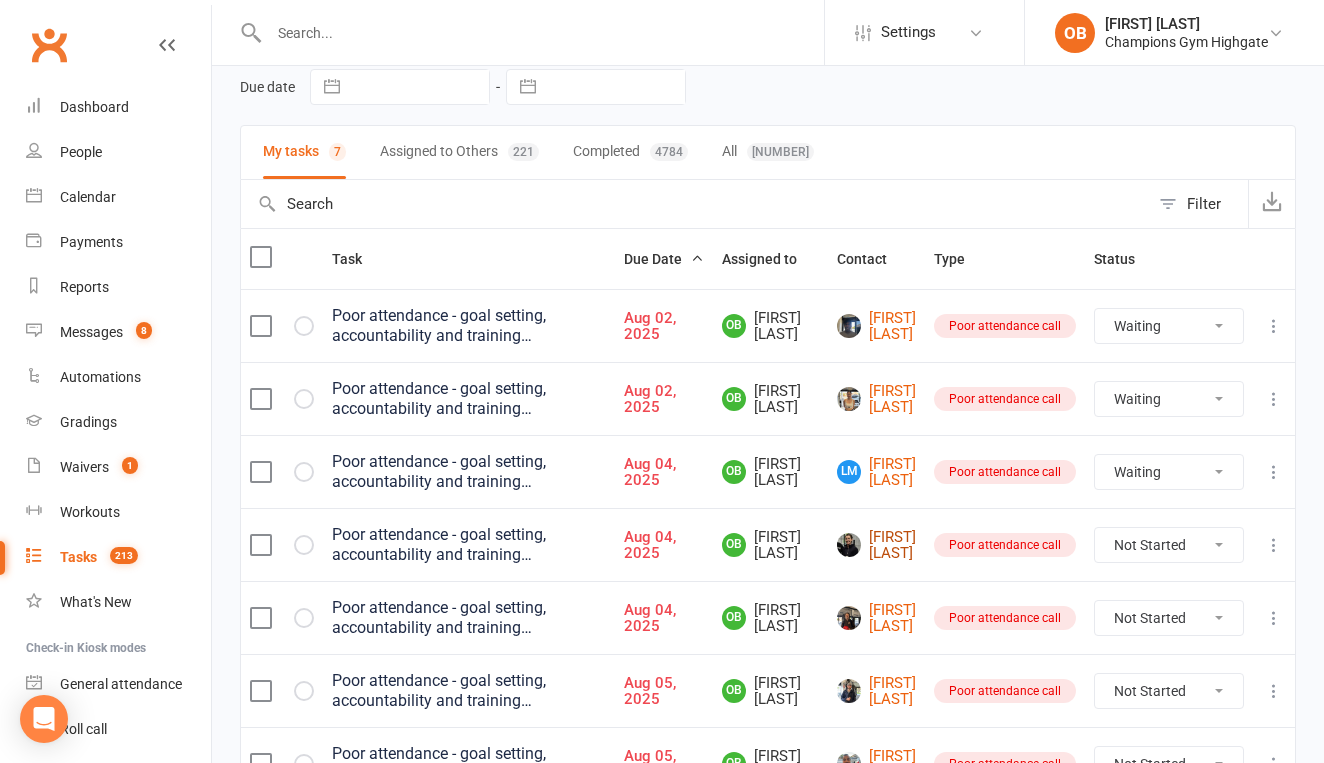 scroll, scrollTop: 101, scrollLeft: 0, axis: vertical 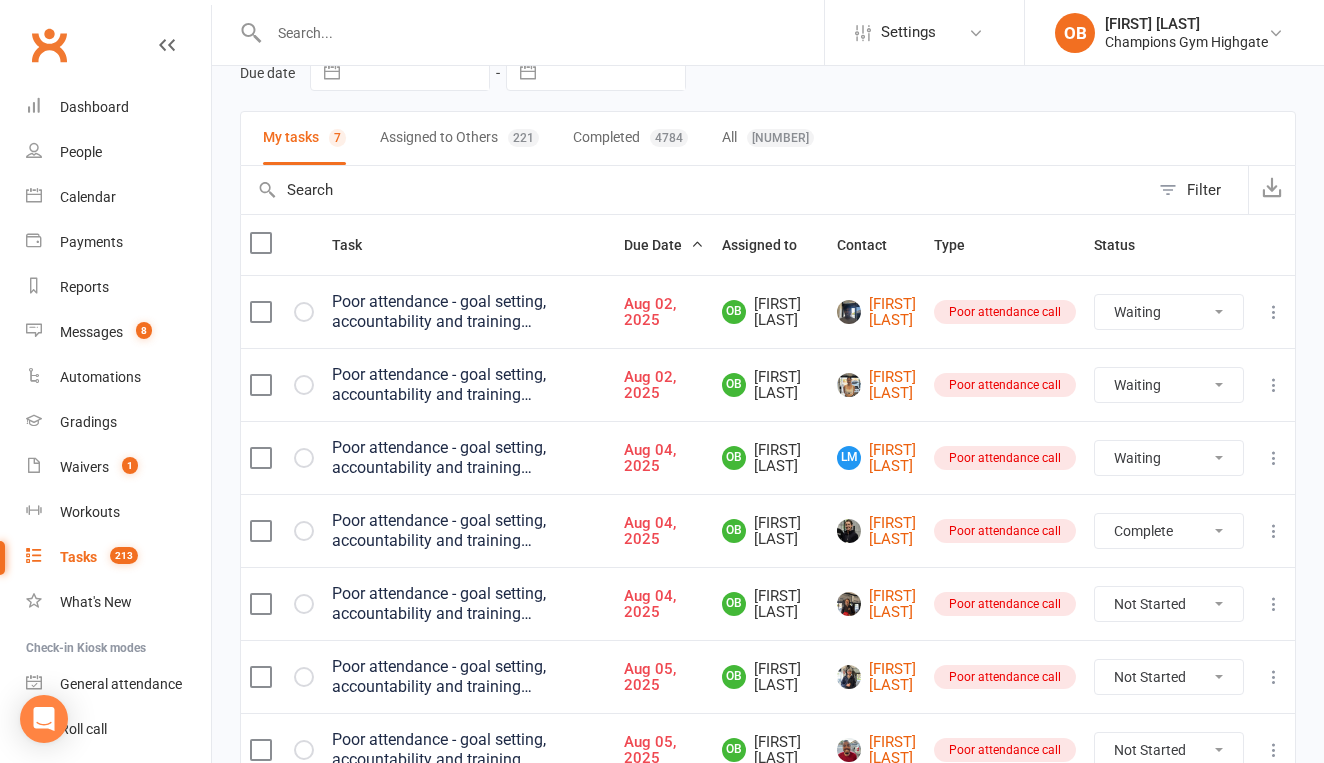 select on "unstarted" 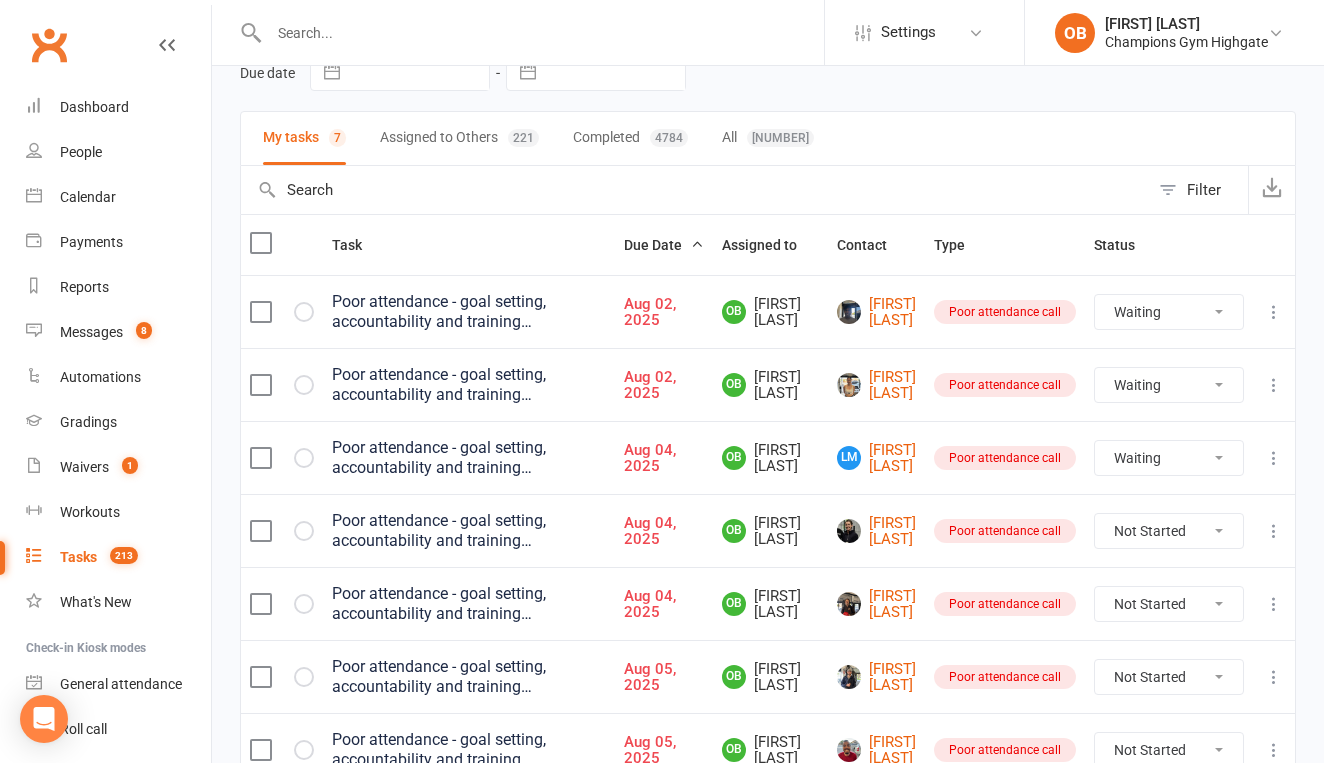 select on "waiting" 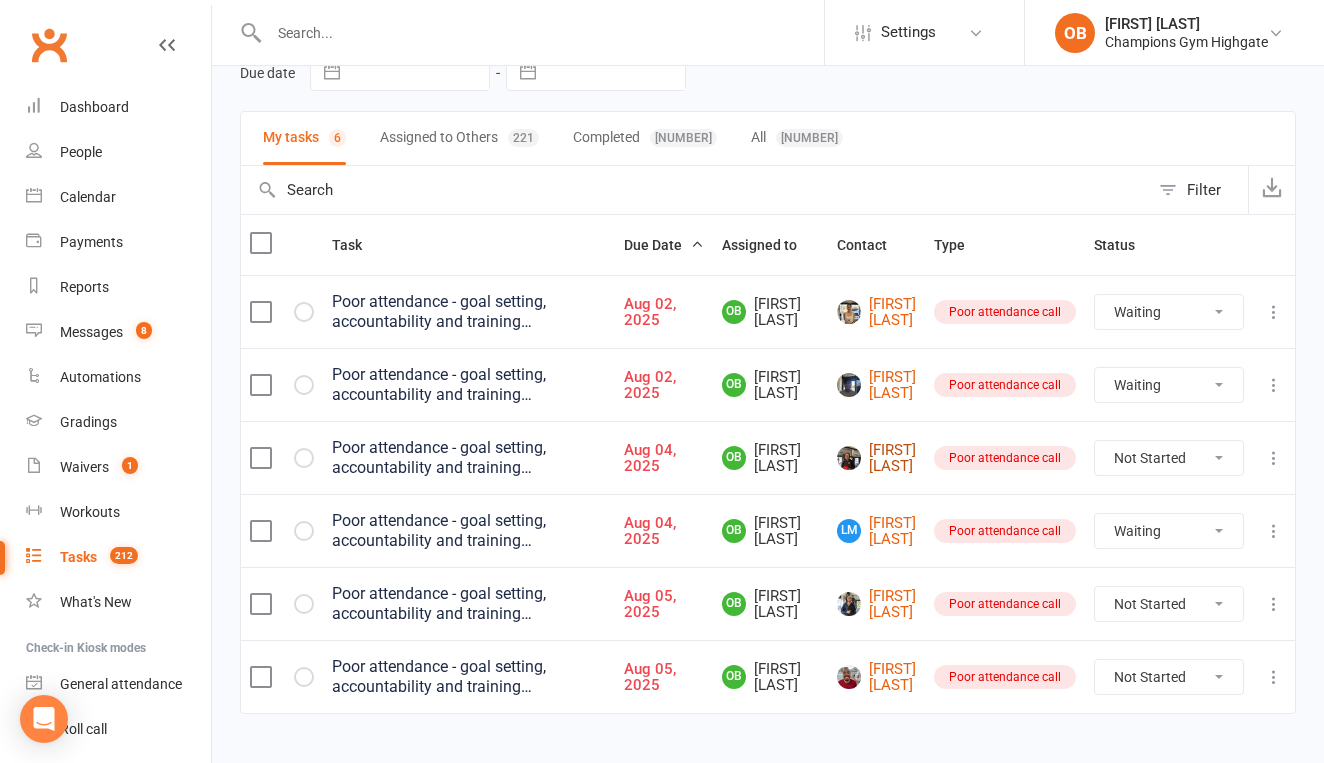 click on "[FIRST] [LAST]" at bounding box center [876, 458] 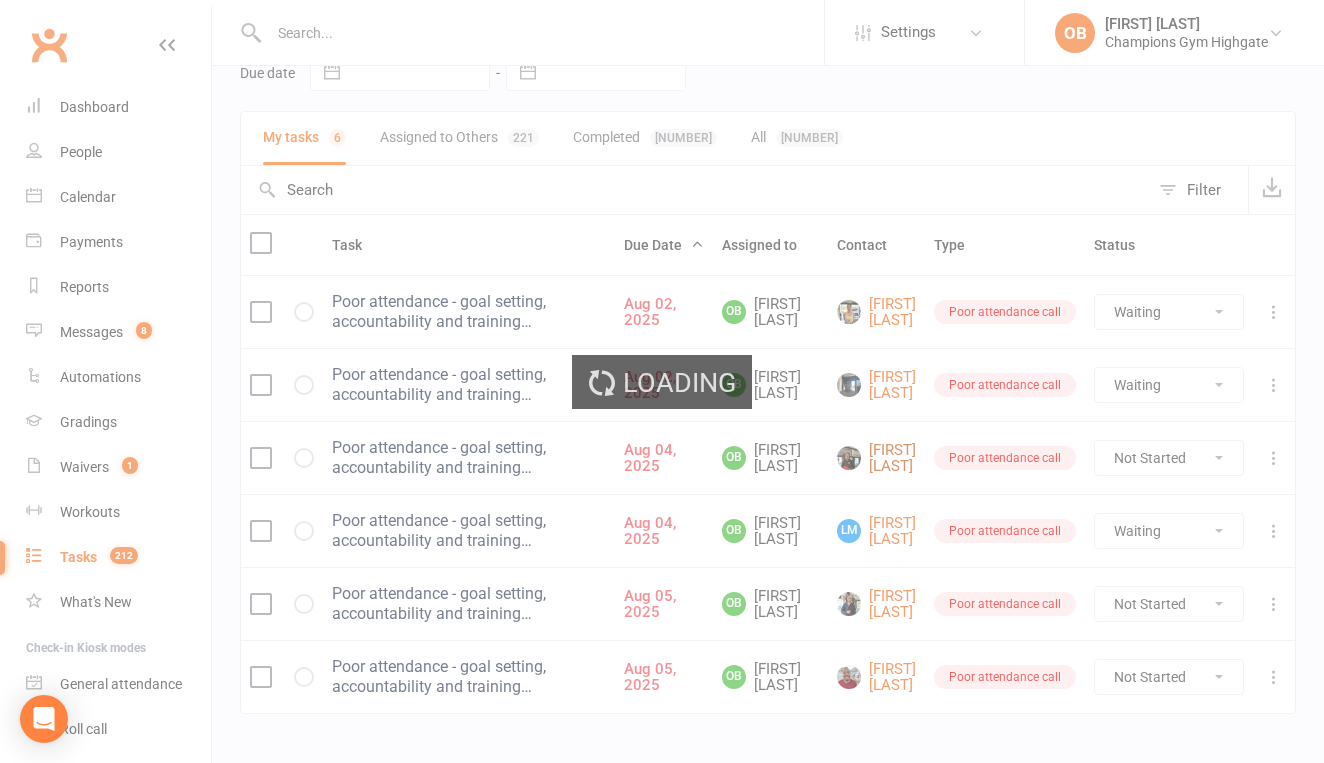 scroll, scrollTop: 0, scrollLeft: 0, axis: both 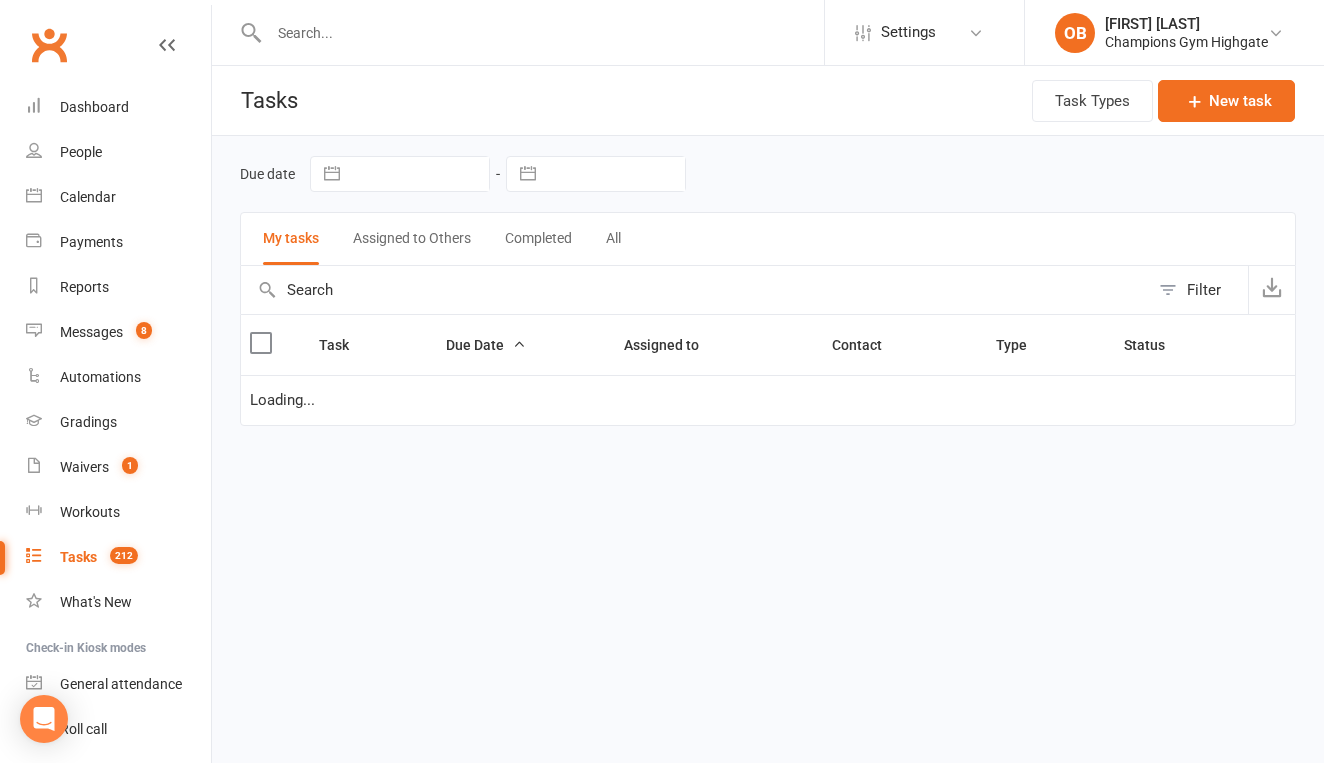 select on "waiting" 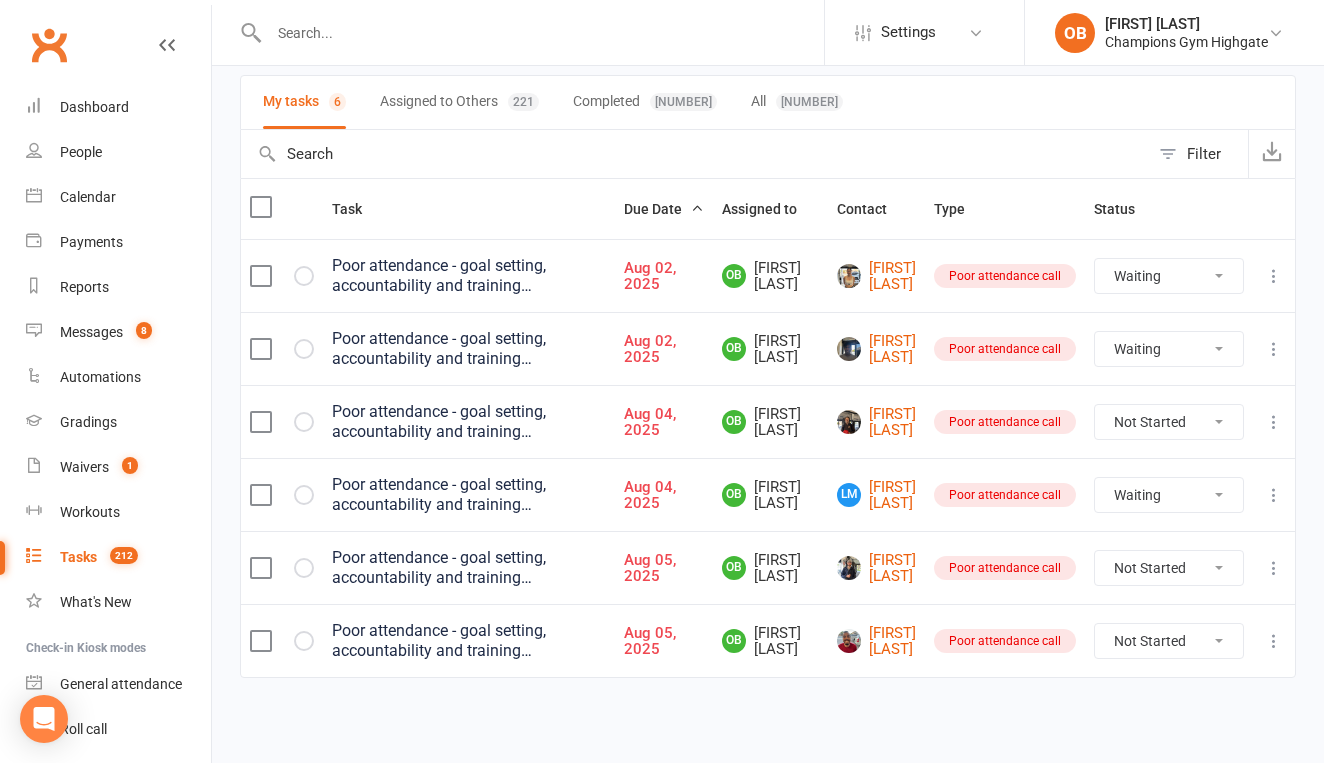 scroll, scrollTop: 143, scrollLeft: 0, axis: vertical 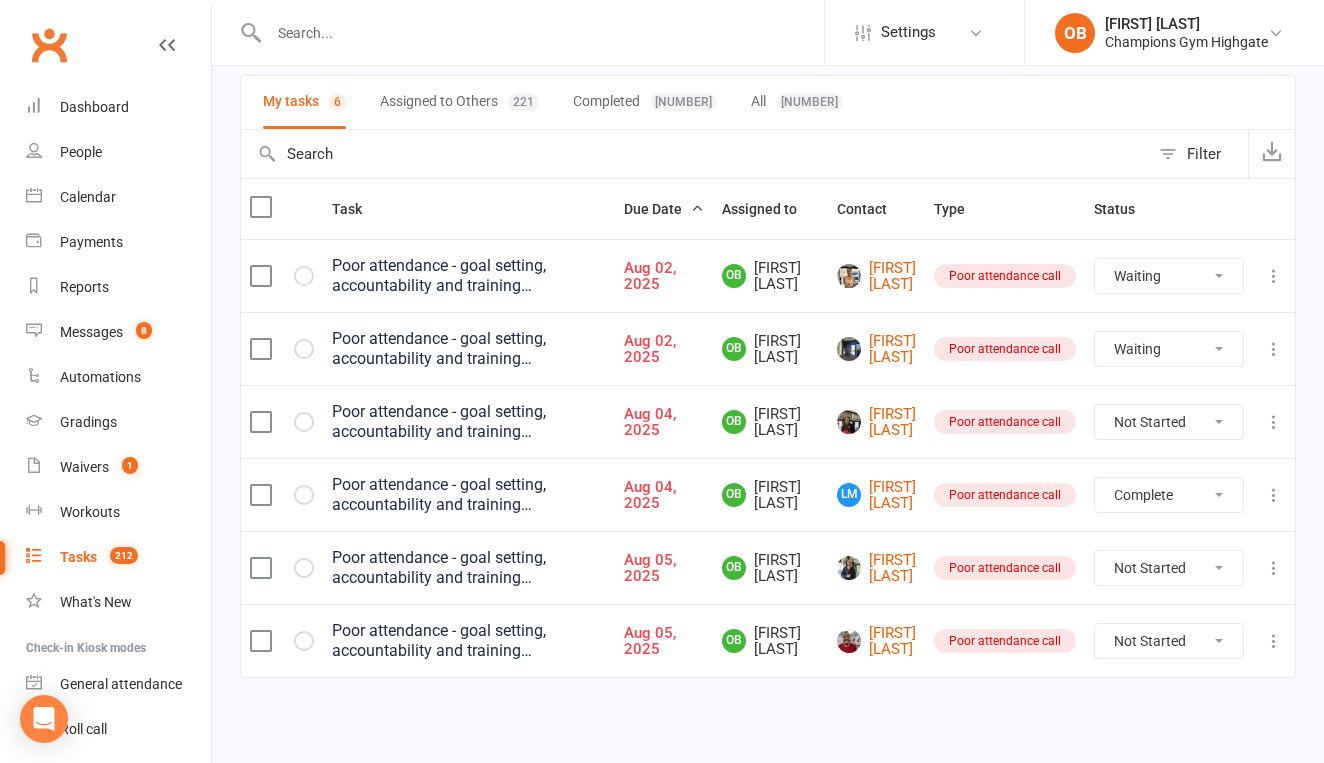 select on "waiting" 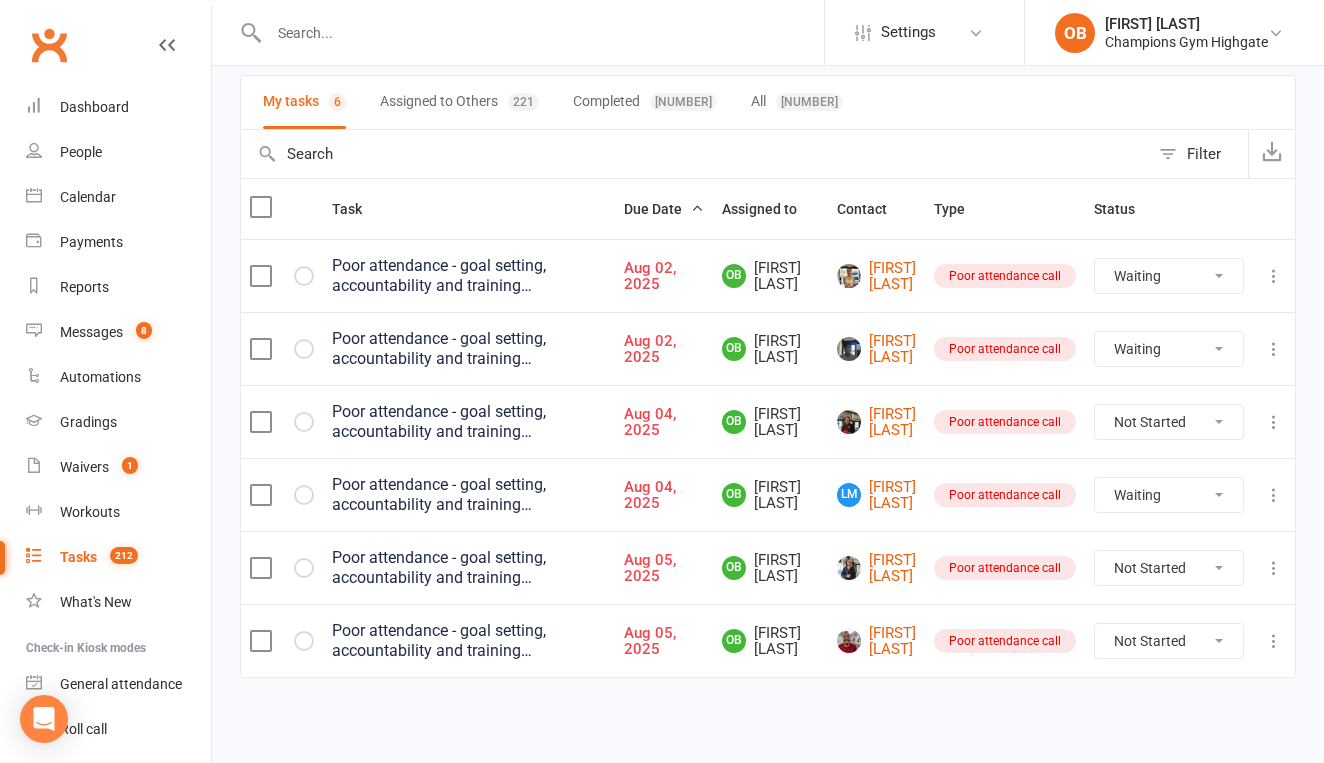 select on "waiting" 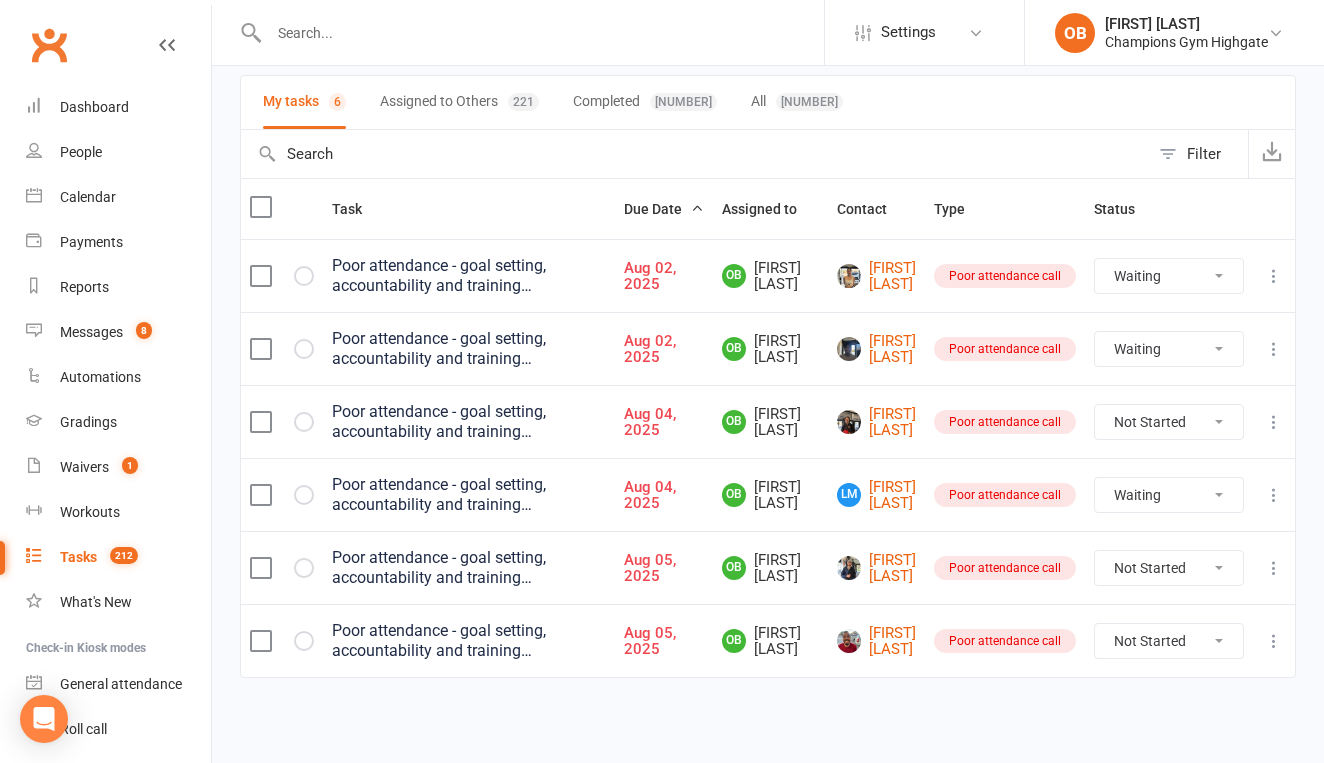 scroll, scrollTop: 81, scrollLeft: 0, axis: vertical 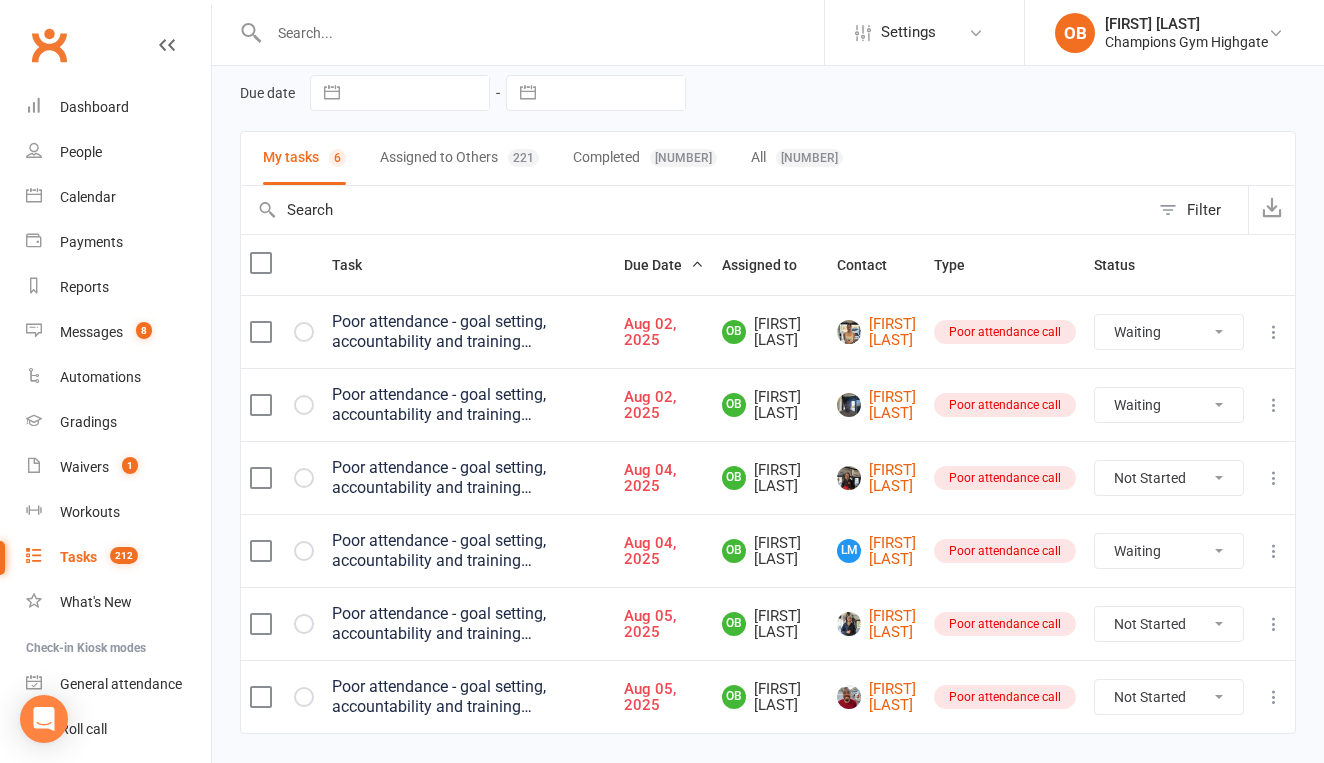 select on "waiting" 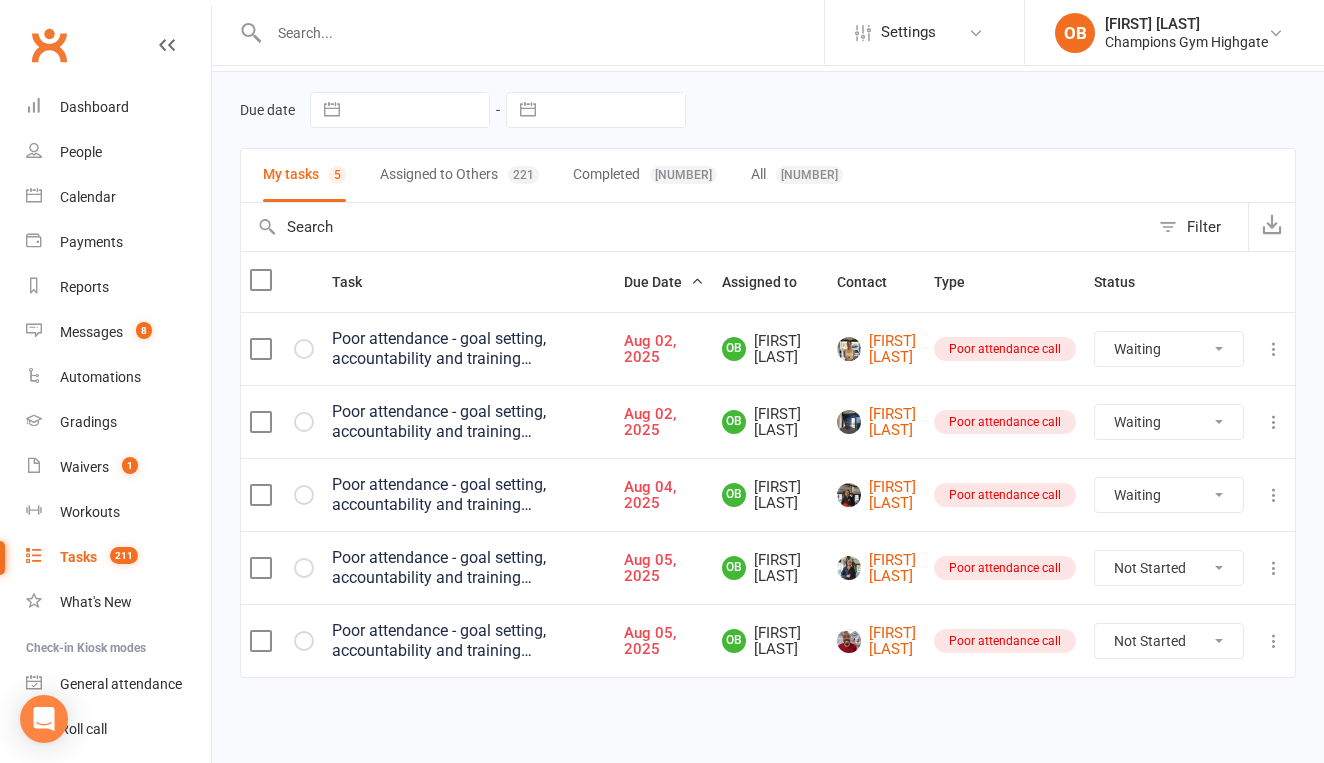 select on "unstarted" 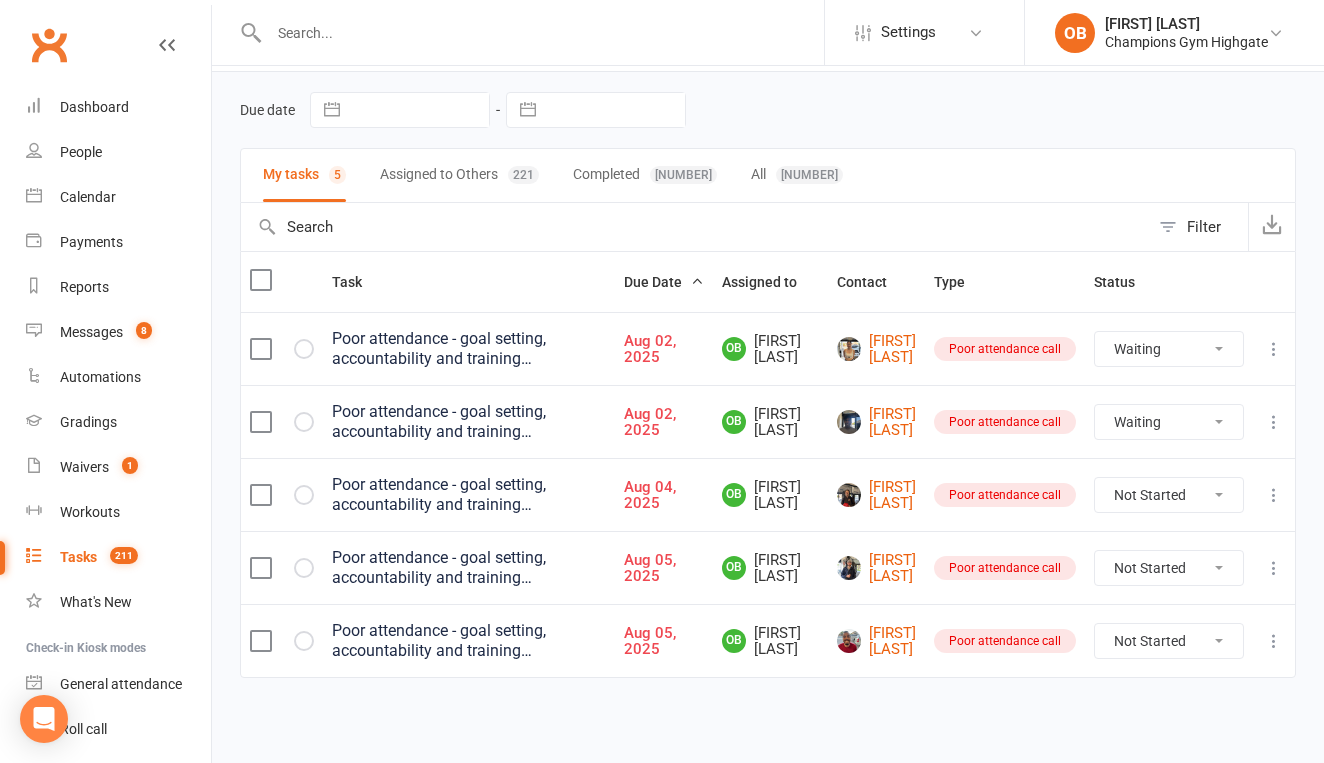 select on "waiting" 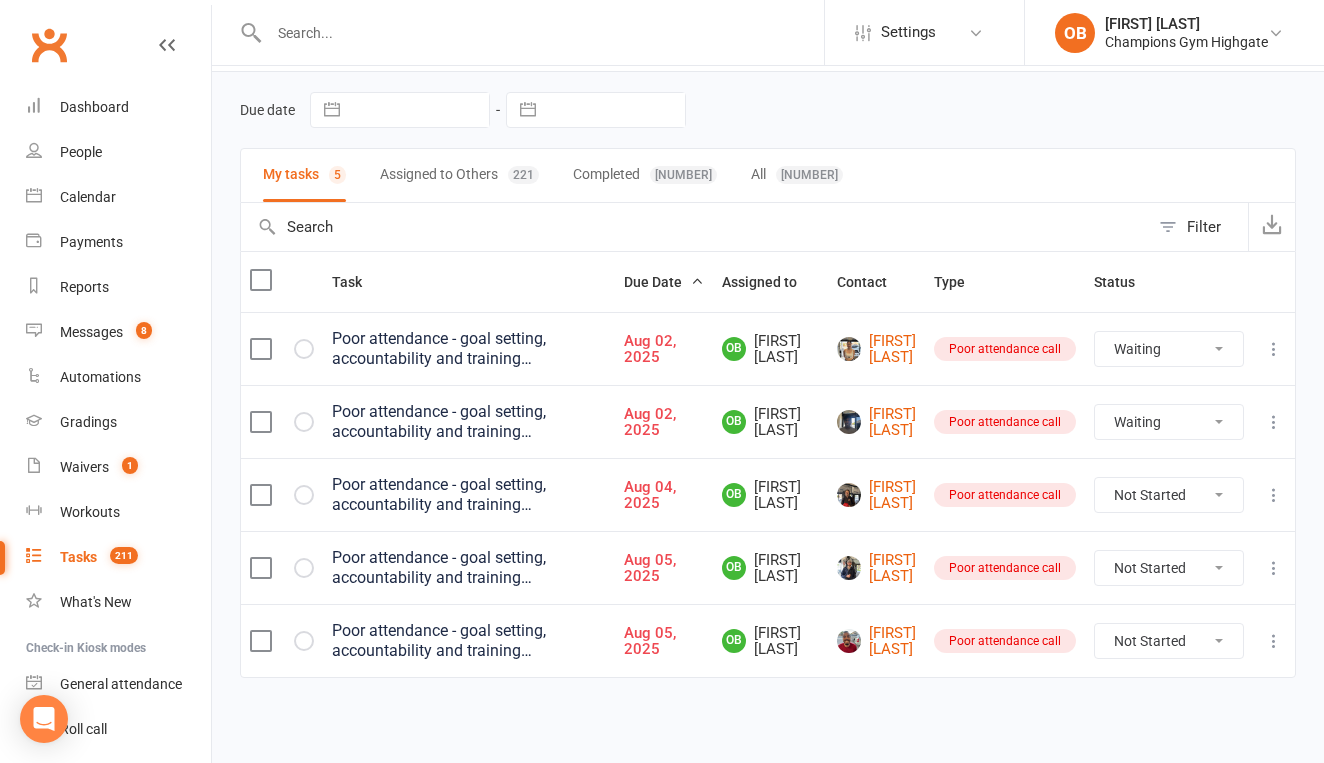 select on "waiting" 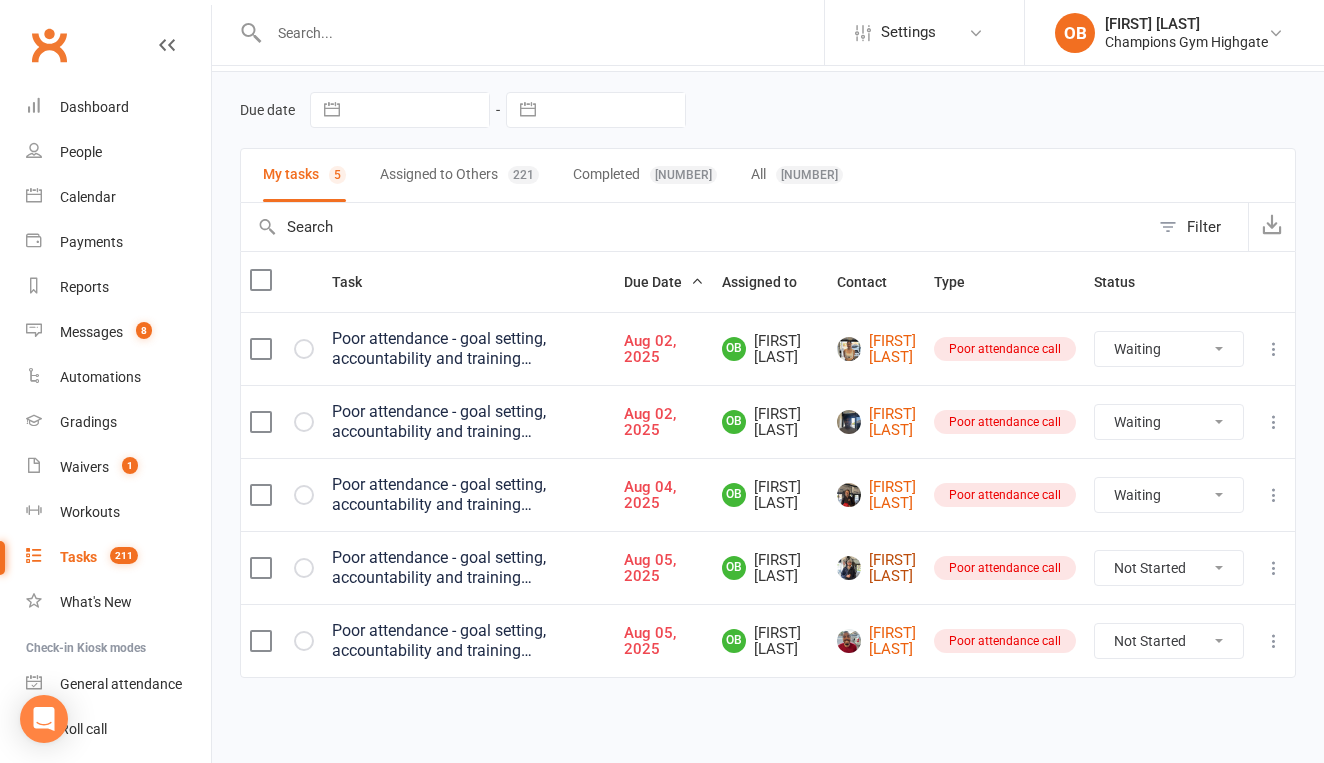 click on "[FIRST] [LAST]" at bounding box center (876, 568) 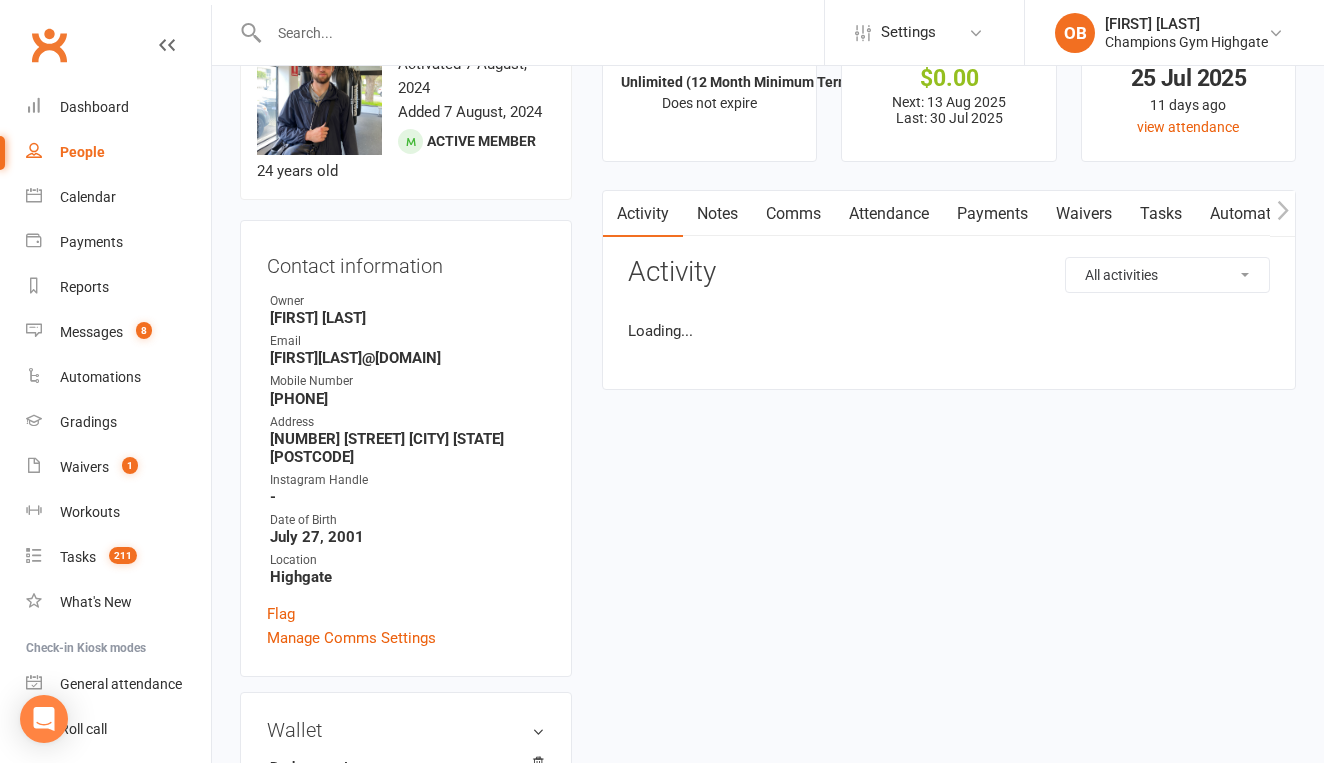 scroll, scrollTop: 0, scrollLeft: 0, axis: both 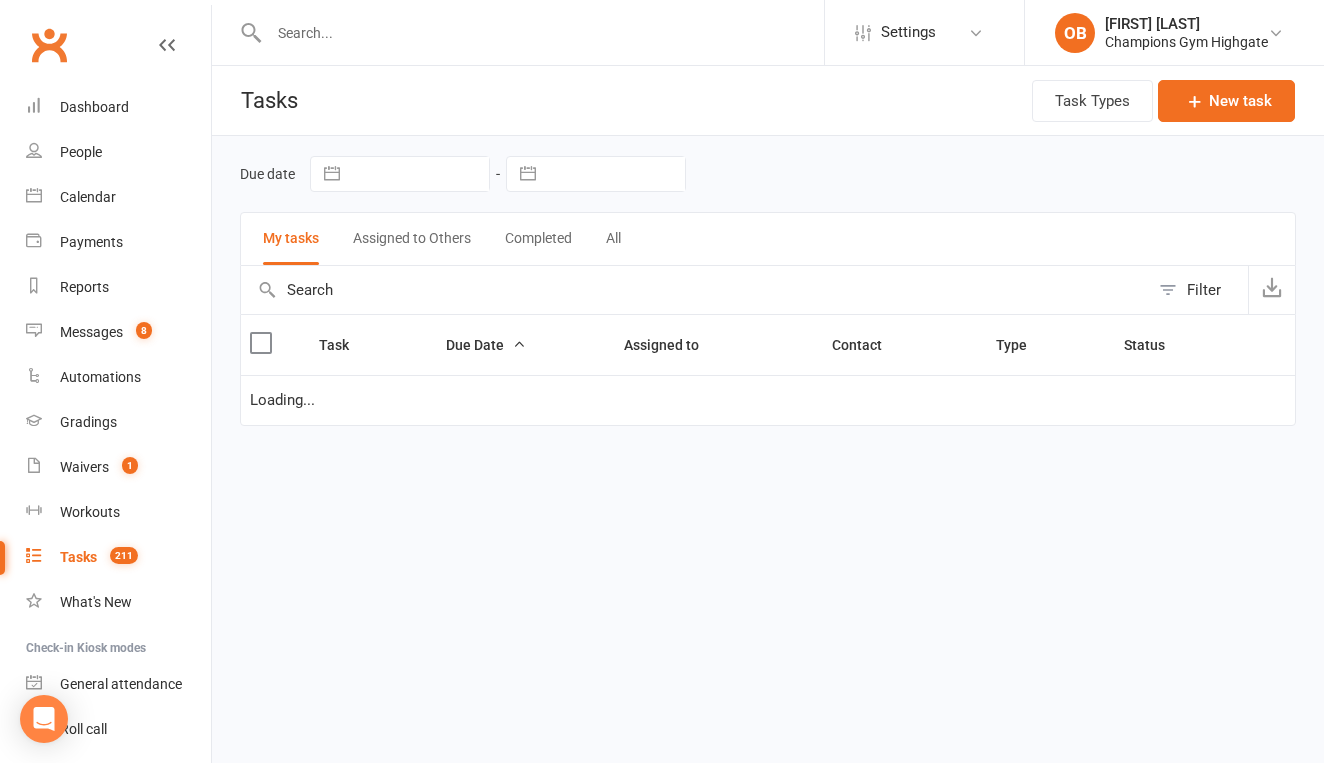 select on "waiting" 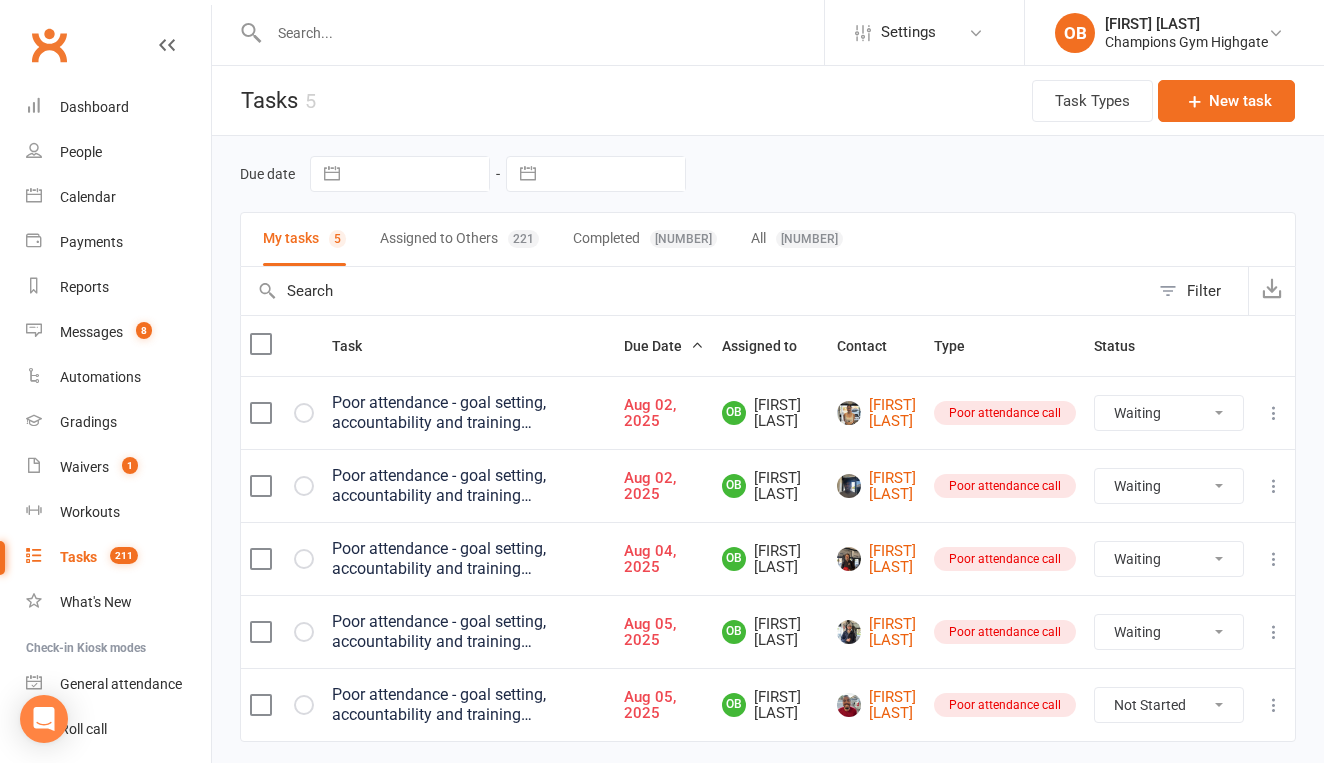 select on "unstarted" 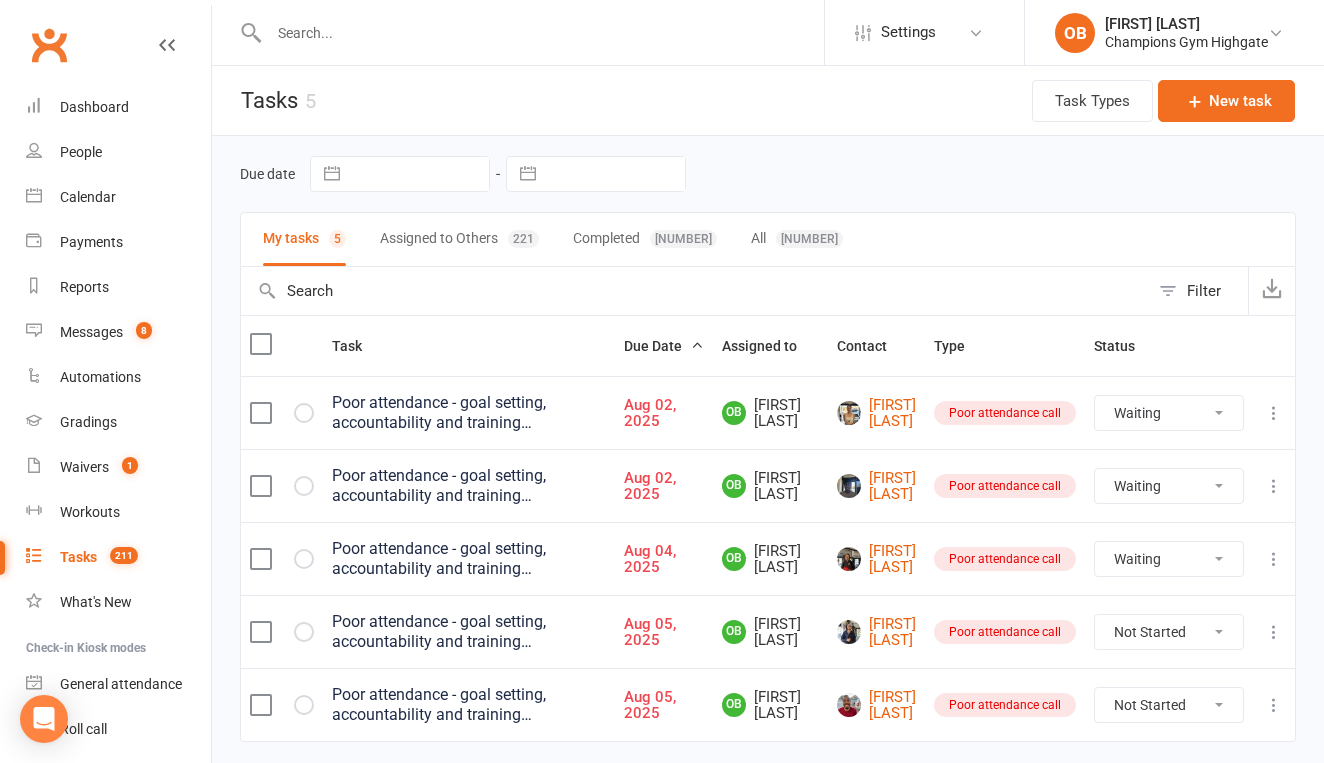 select on "waiting" 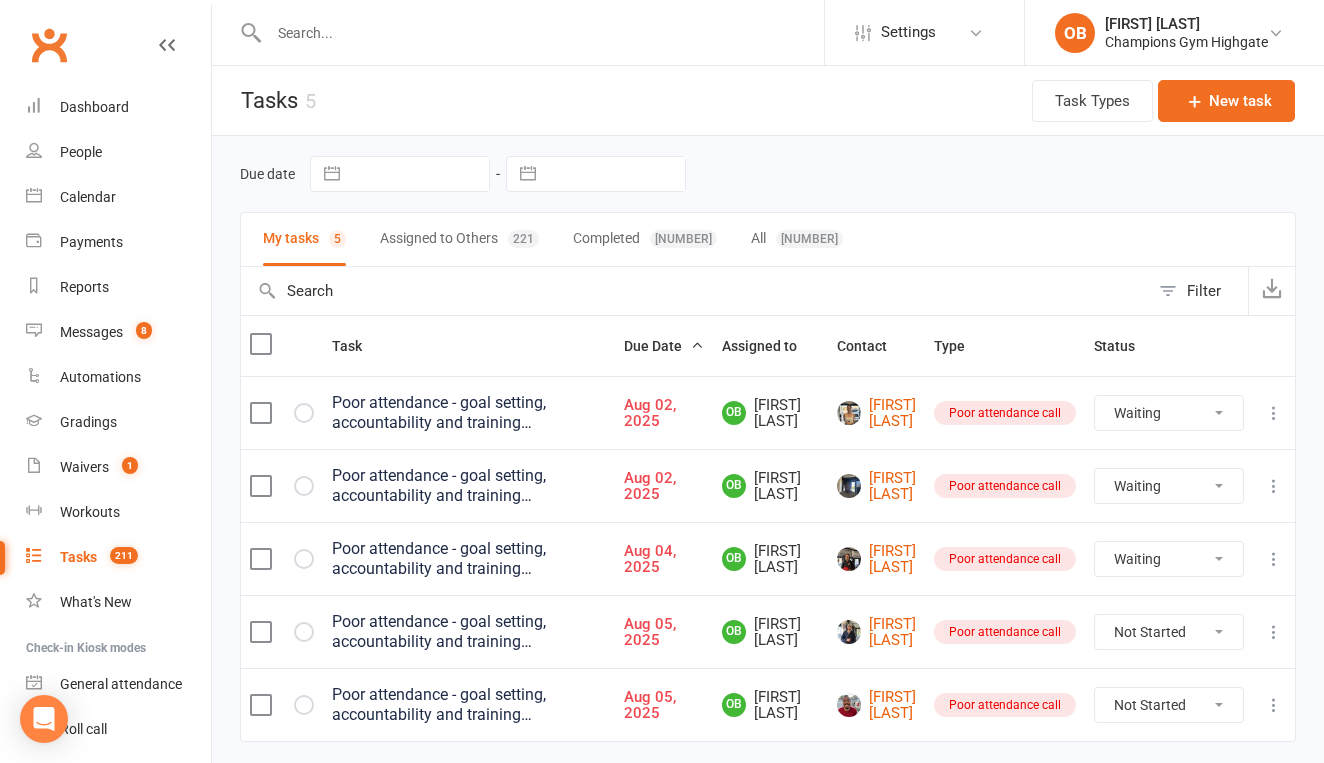 select on "waiting" 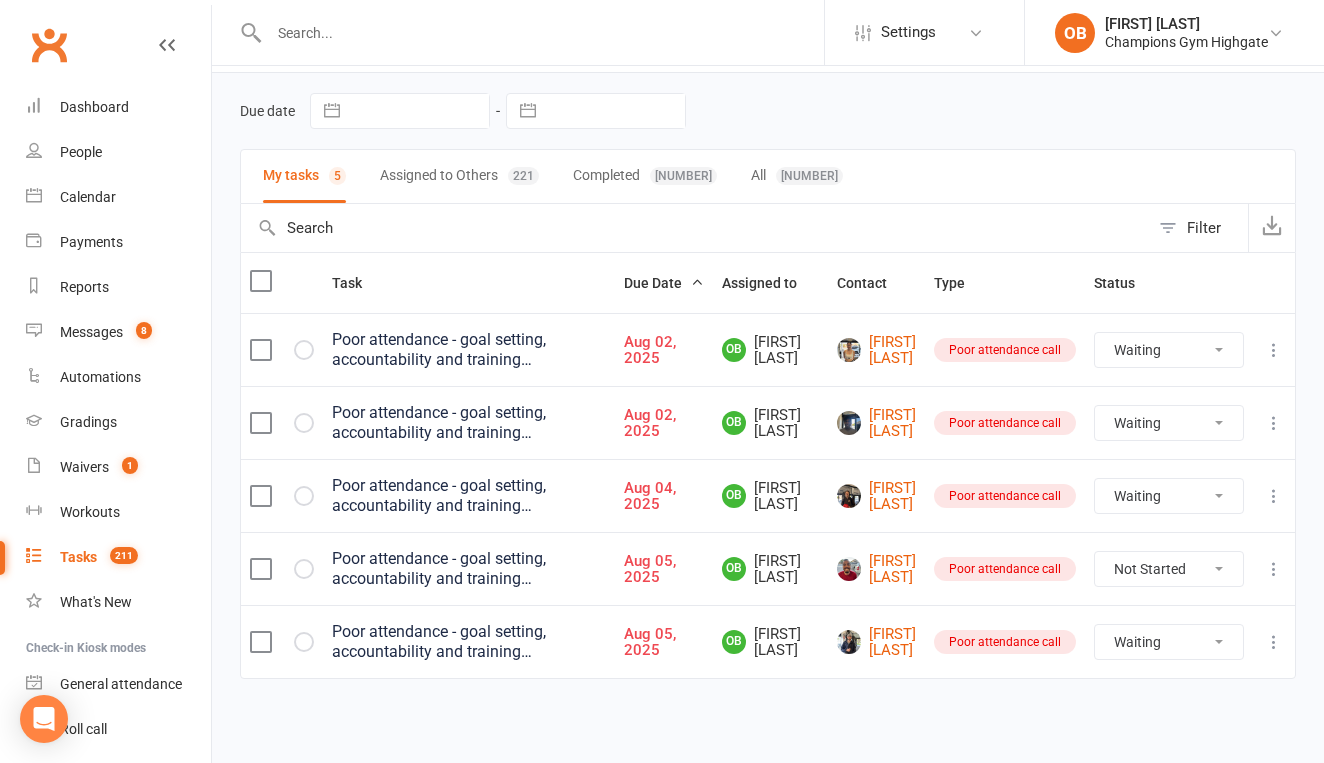 scroll, scrollTop: 67, scrollLeft: 0, axis: vertical 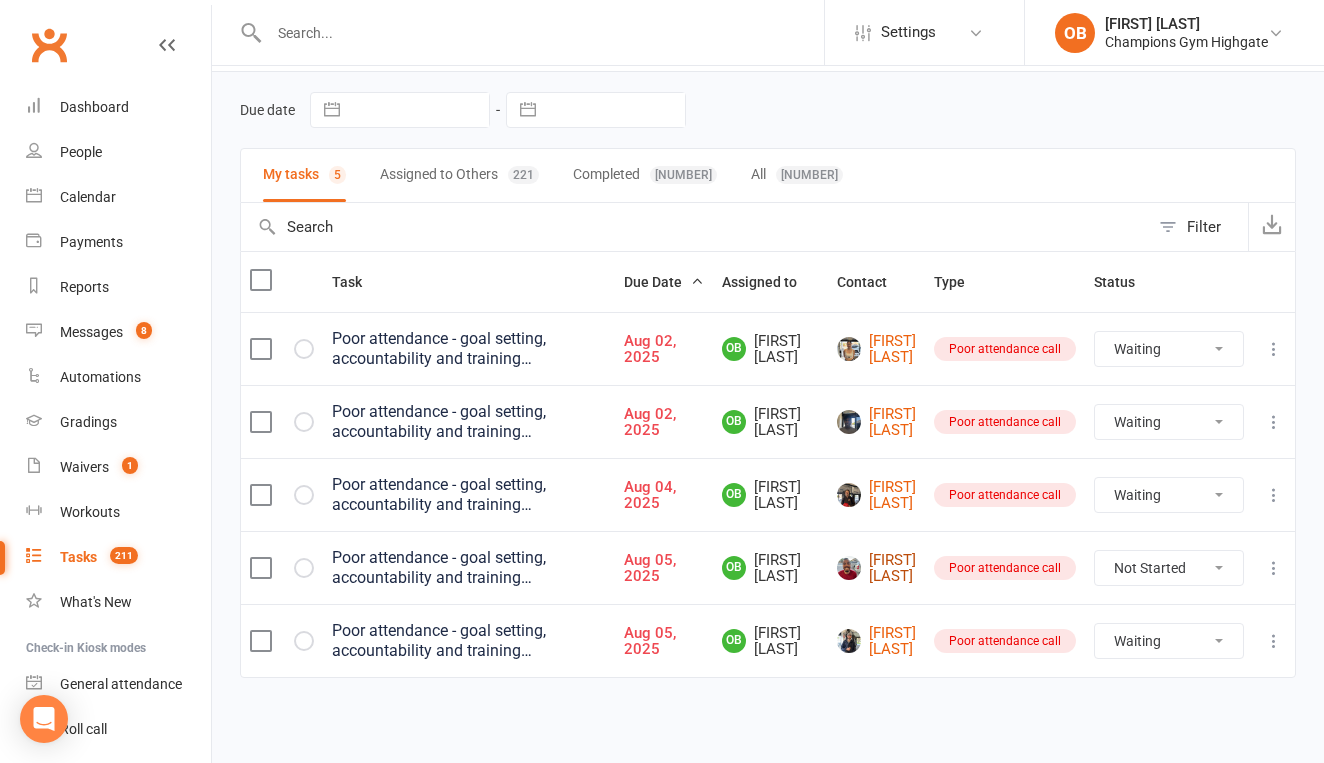 click on "[FIRST] [LAST]" at bounding box center [876, 568] 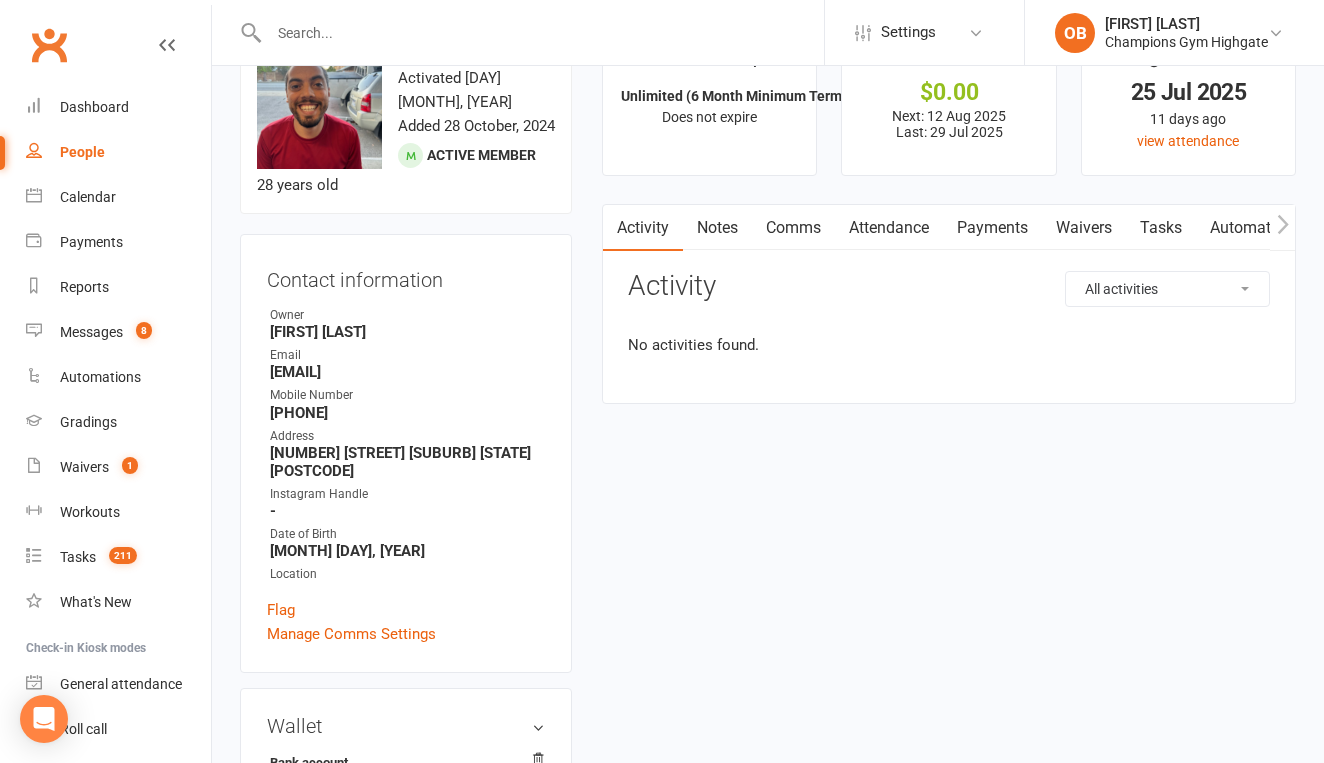 scroll, scrollTop: 0, scrollLeft: 0, axis: both 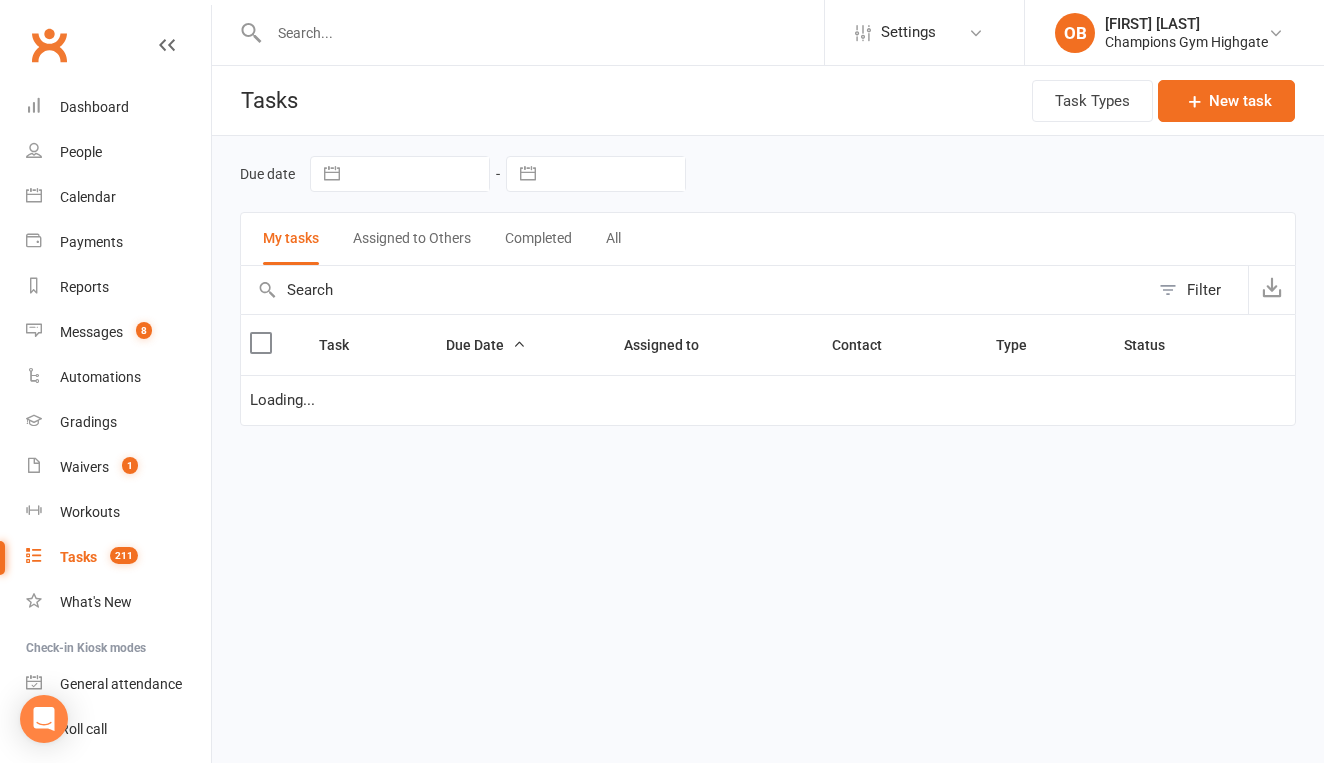 select on "waiting" 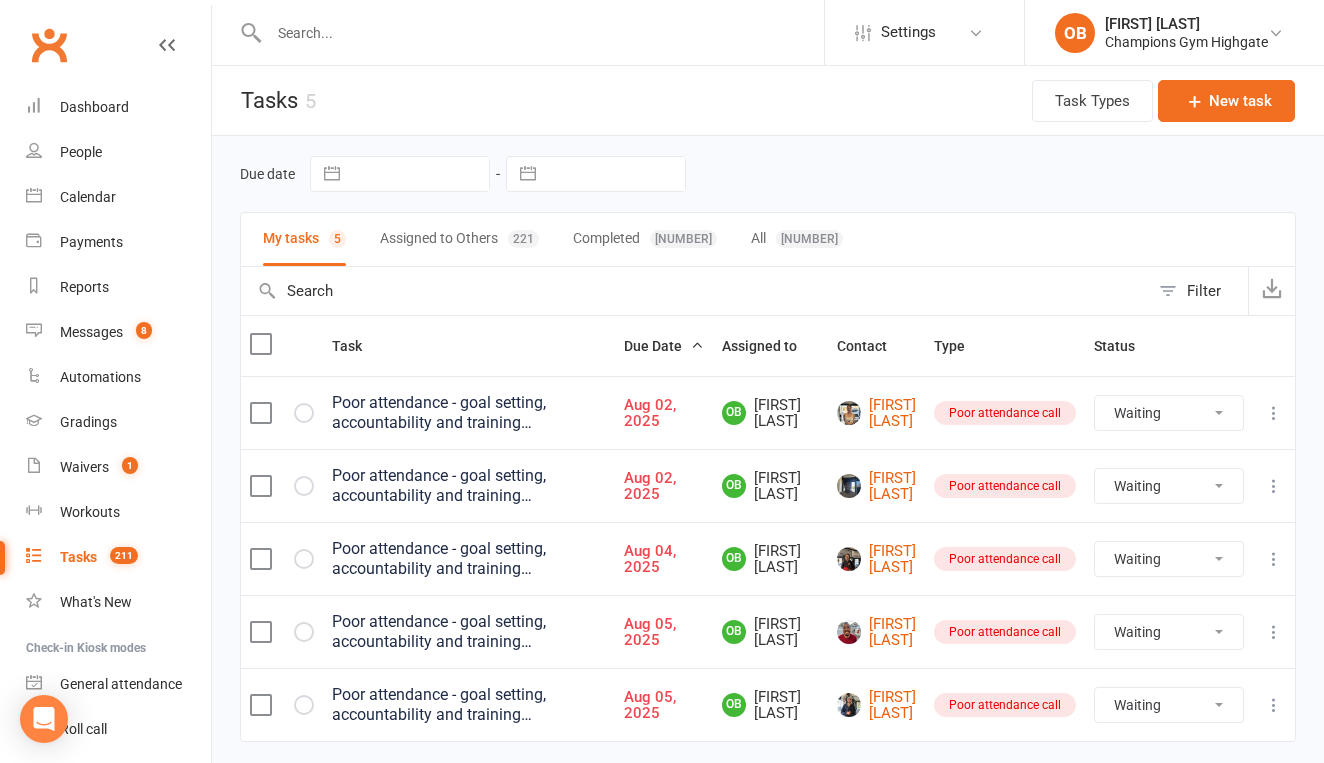 select on "unstarted" 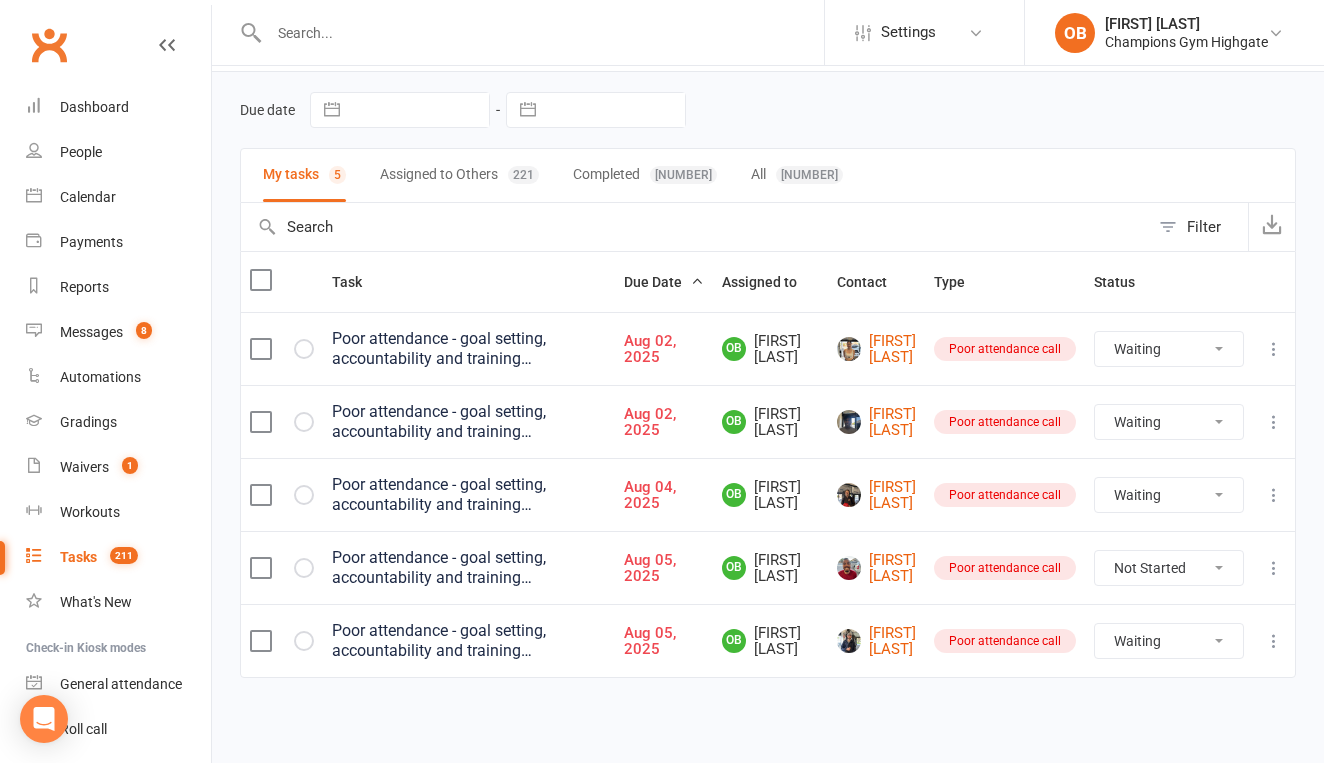 select on "waiting" 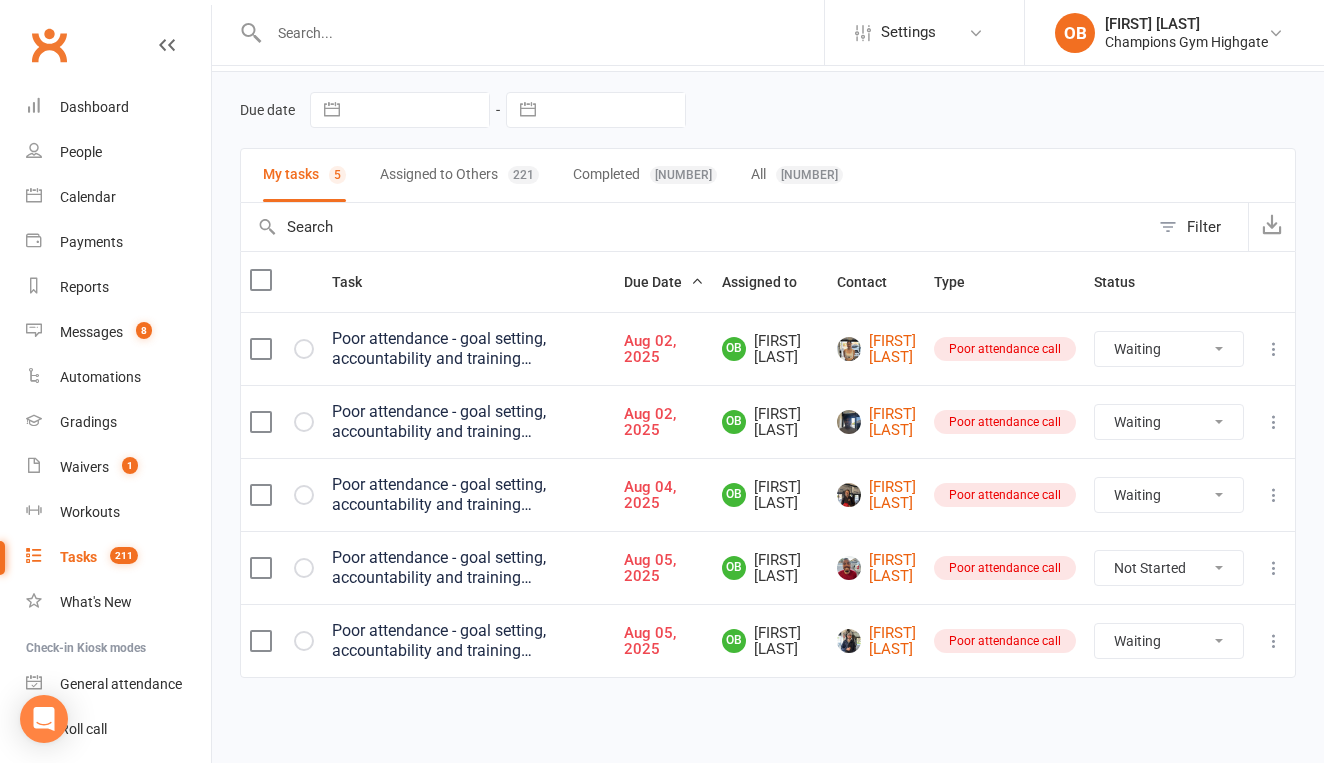 select on "waiting" 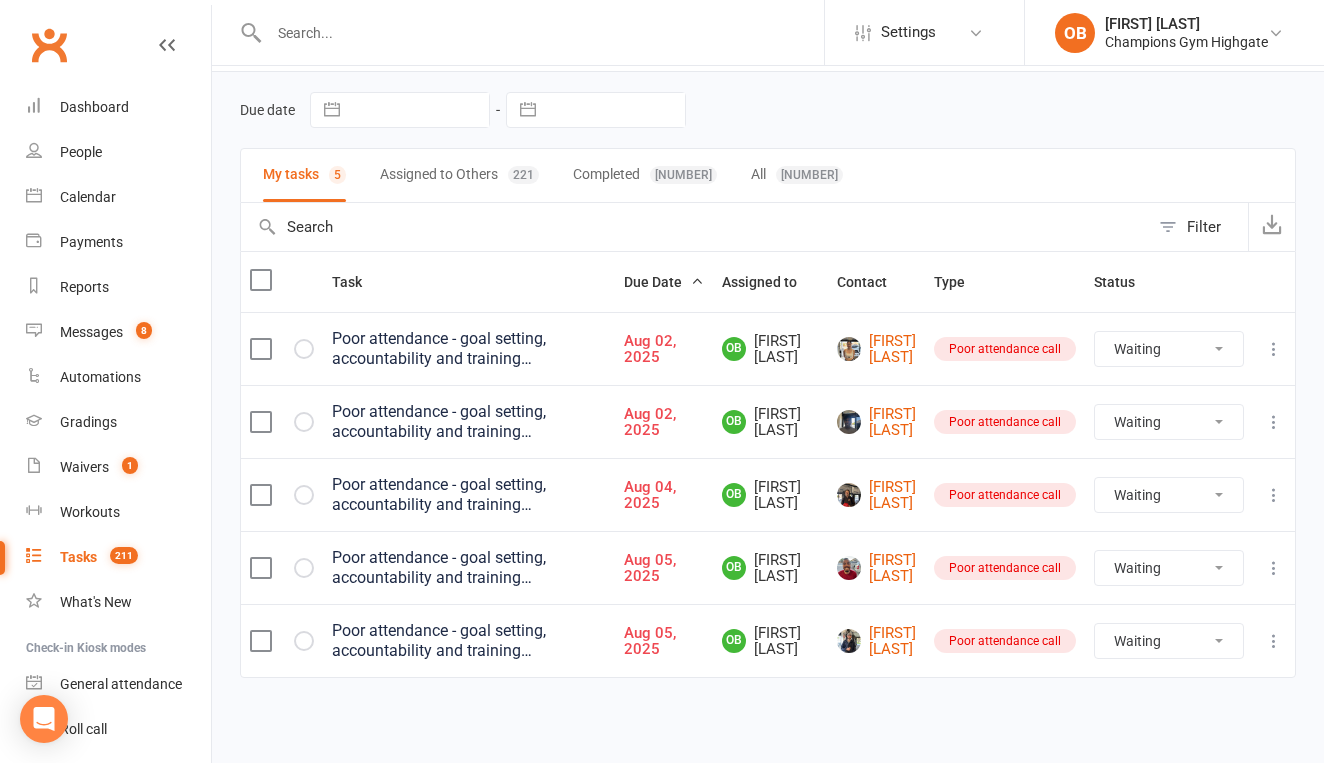 scroll, scrollTop: 81, scrollLeft: 0, axis: vertical 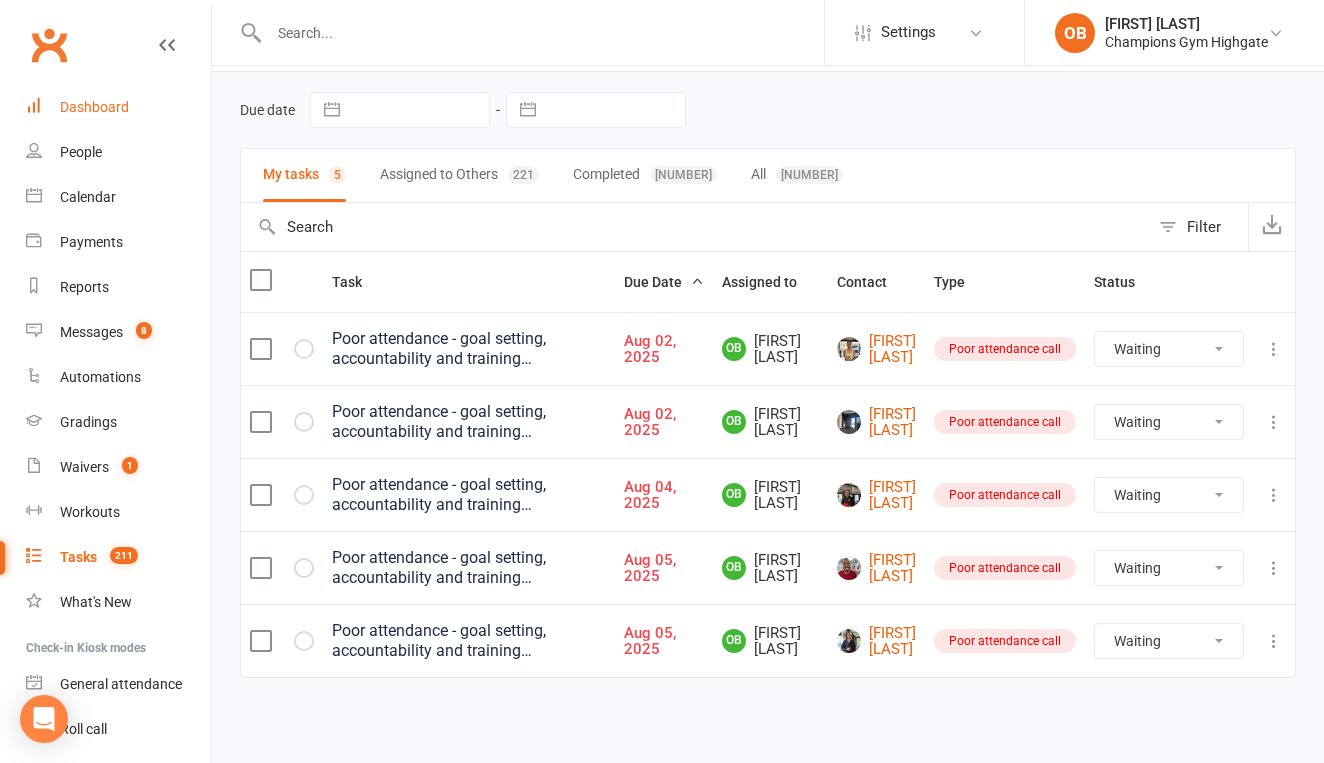 click on "Dashboard" at bounding box center (94, 107) 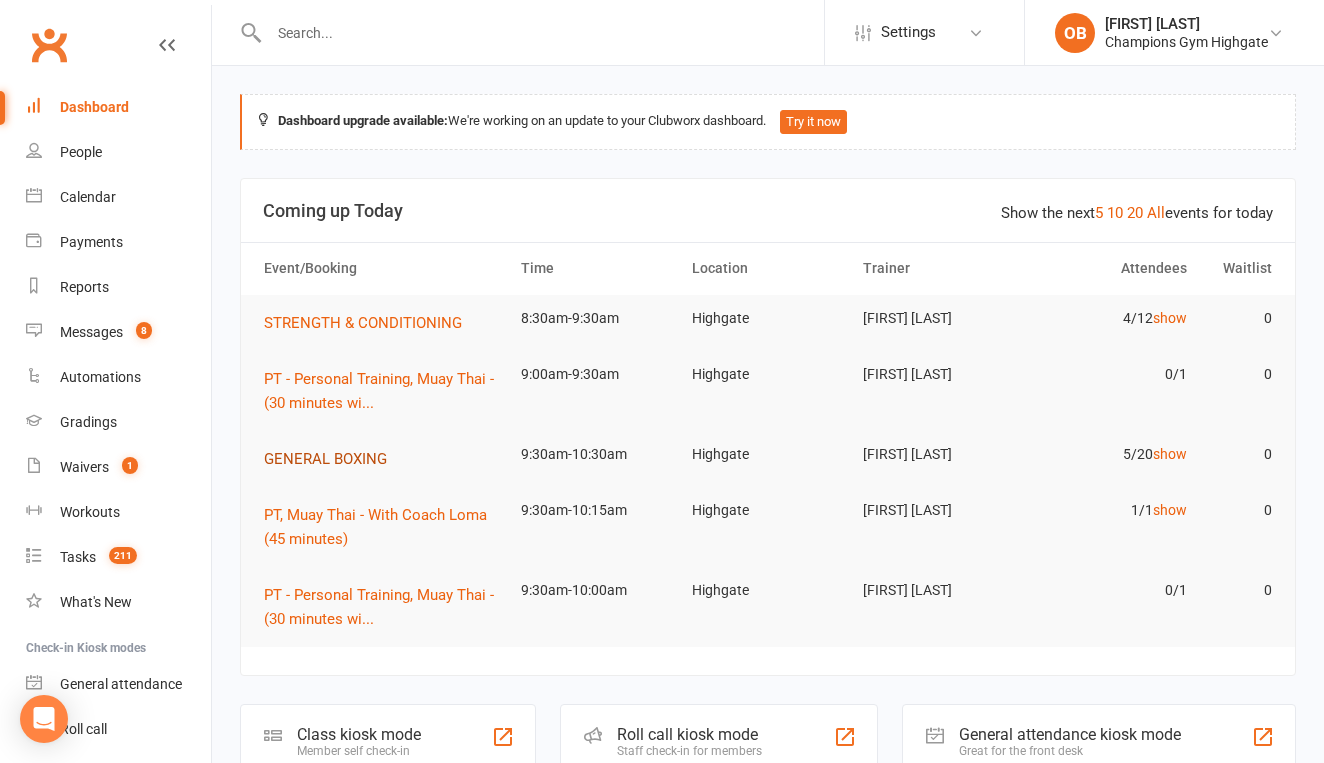 click on "GENERAL BOXING" at bounding box center [325, 459] 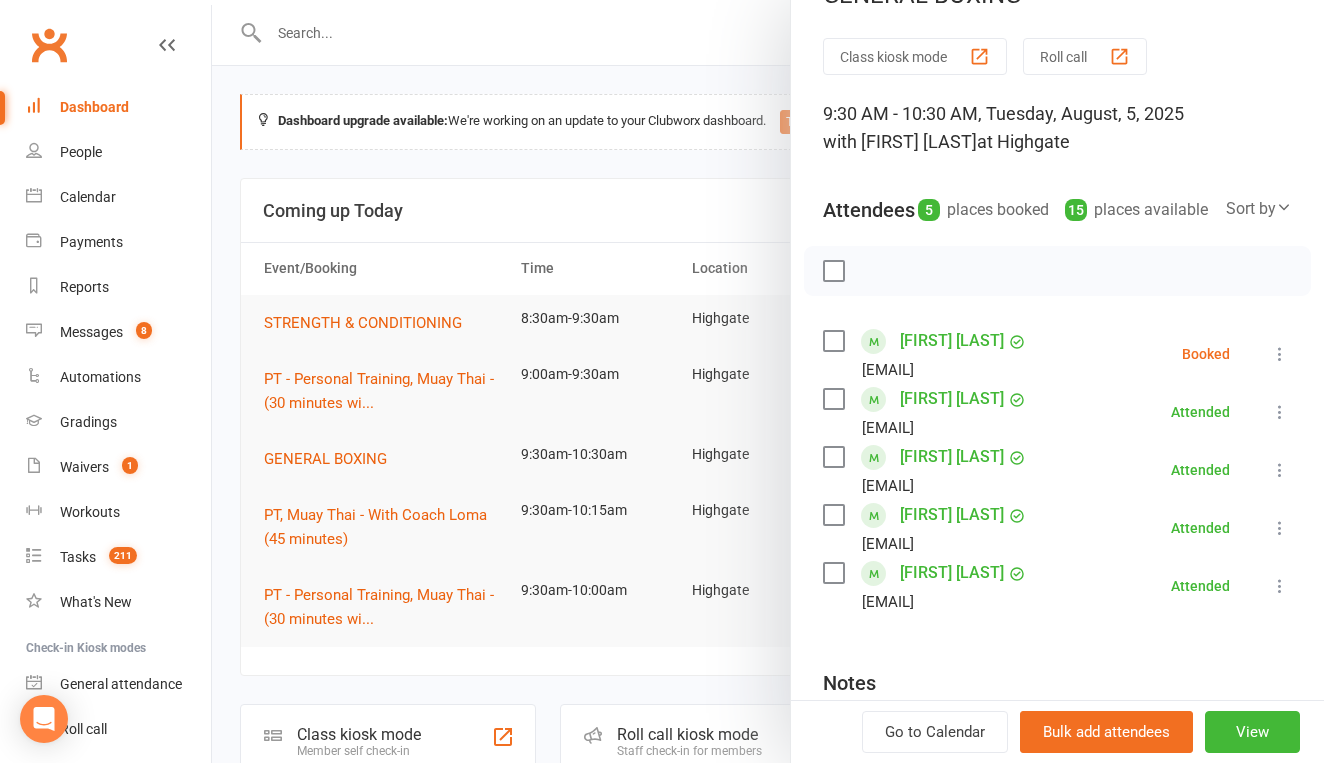 scroll, scrollTop: 53, scrollLeft: 0, axis: vertical 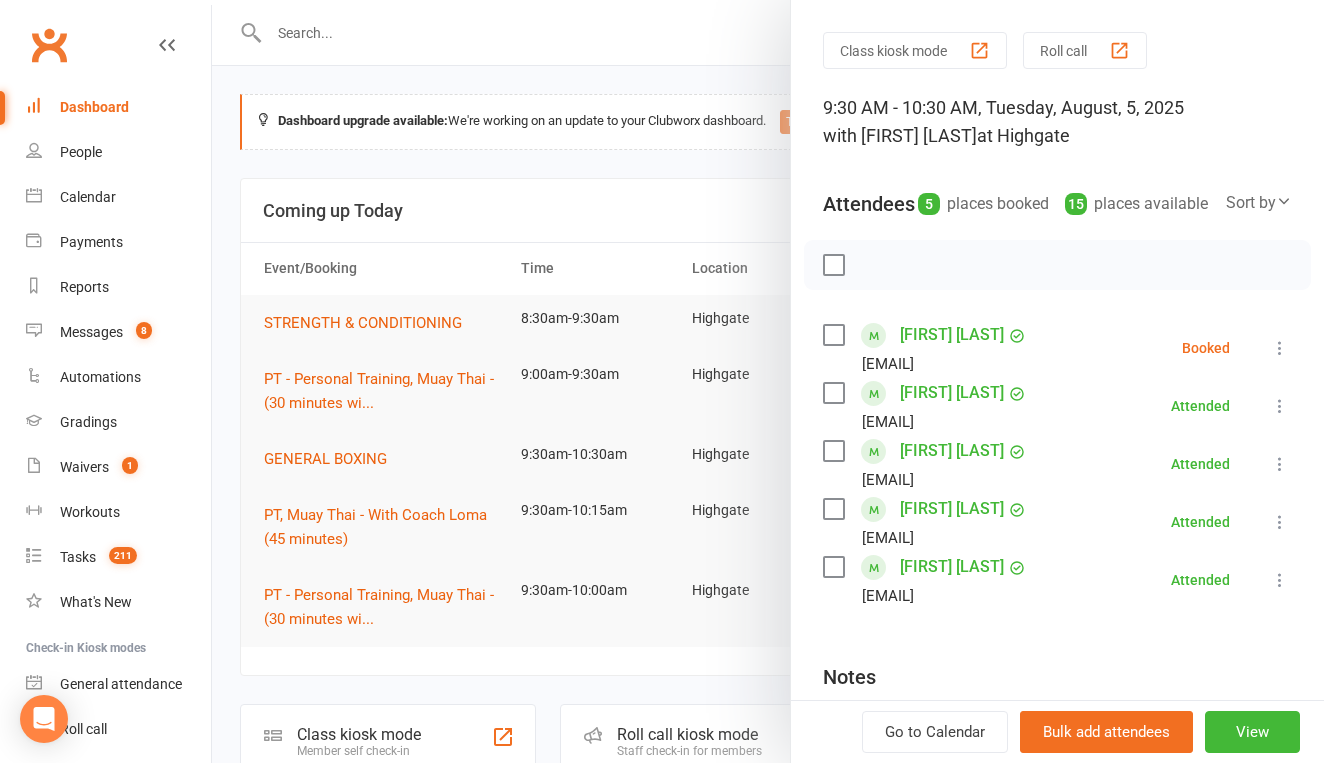 click on "[FIRST] [LAST]" at bounding box center (952, 567) 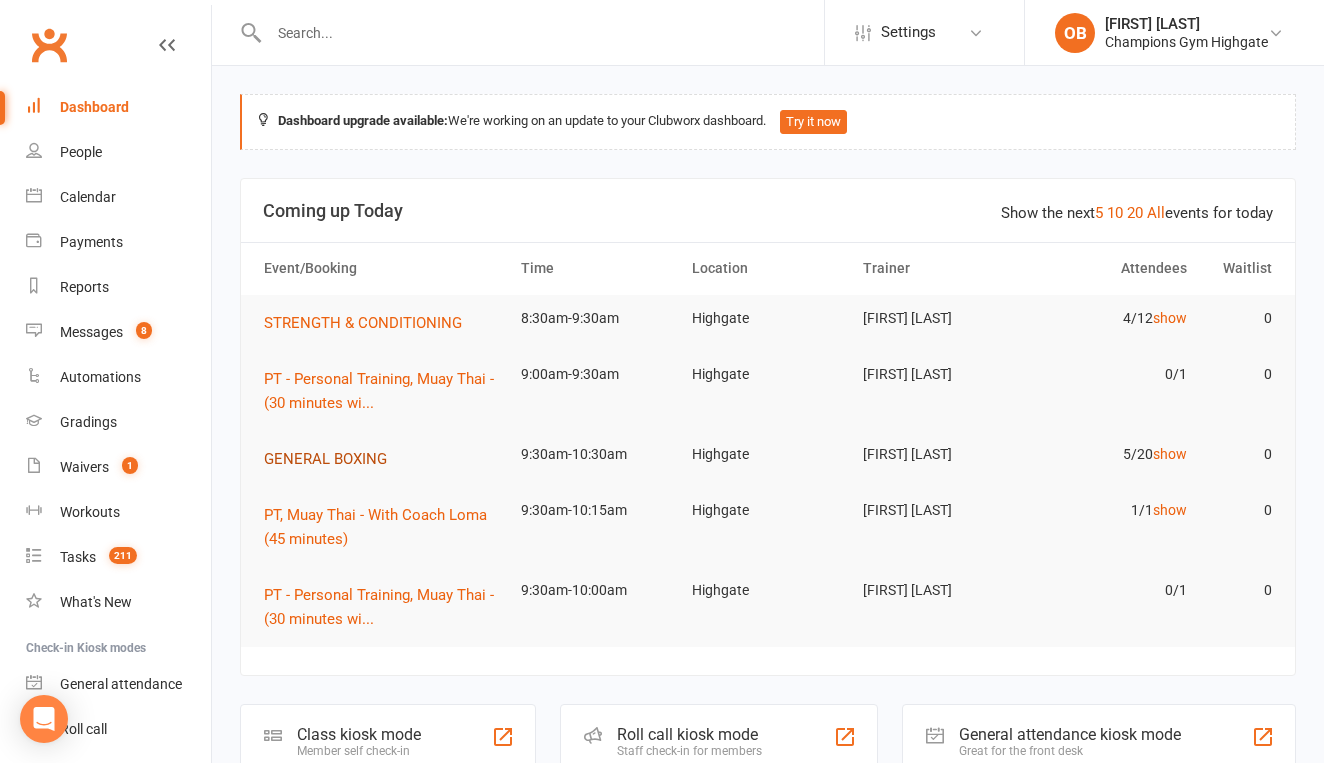 click on "GENERAL BOXING" at bounding box center [325, 459] 